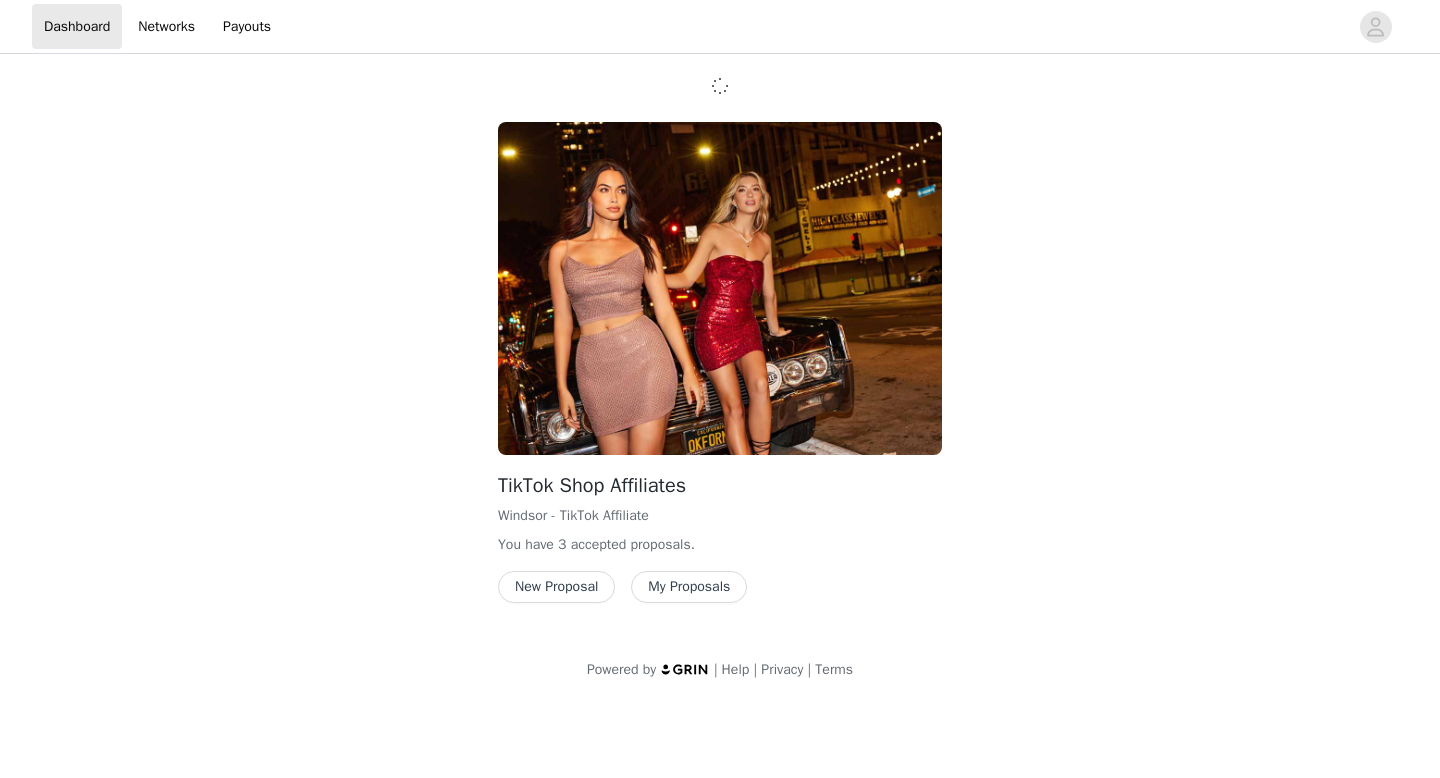 scroll, scrollTop: 0, scrollLeft: 0, axis: both 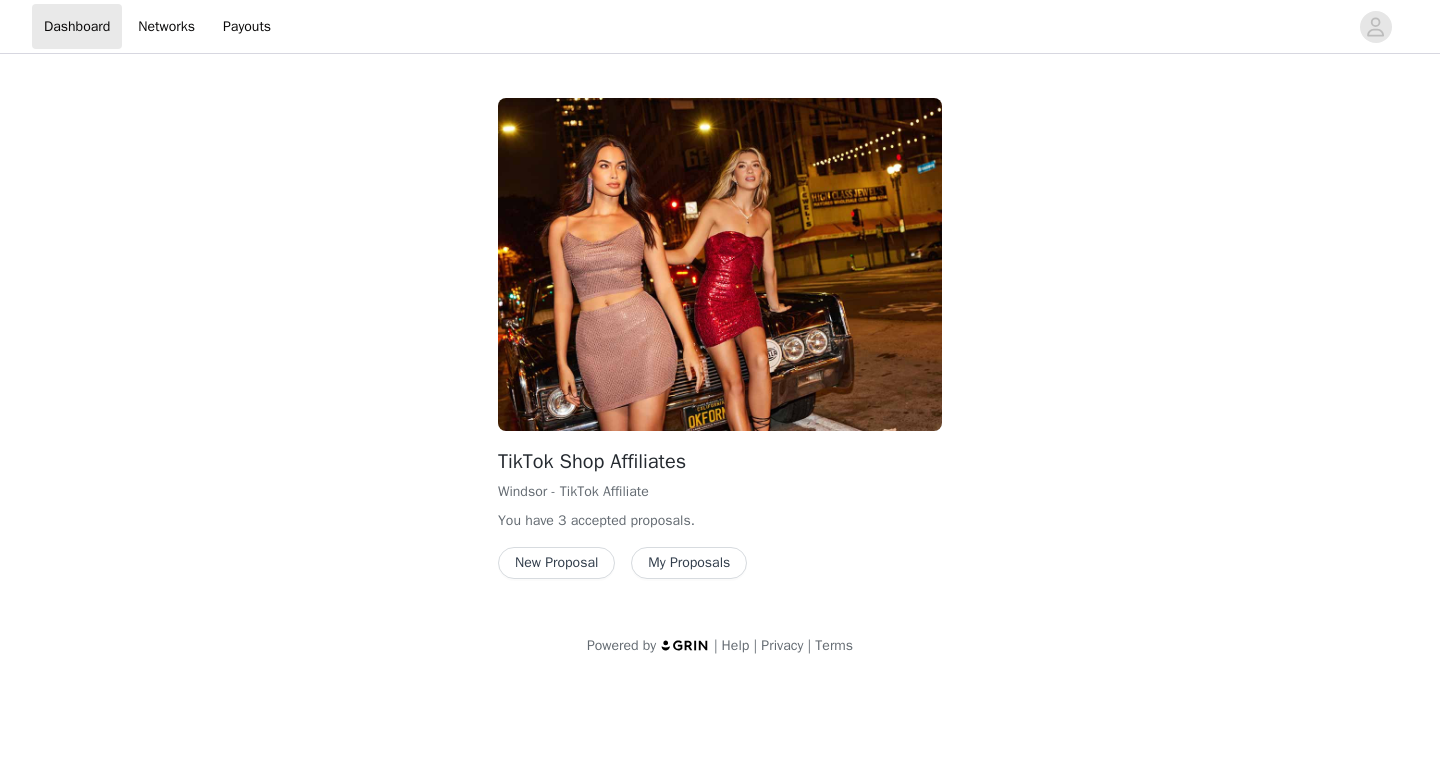 click on "My Proposals" at bounding box center [689, 563] 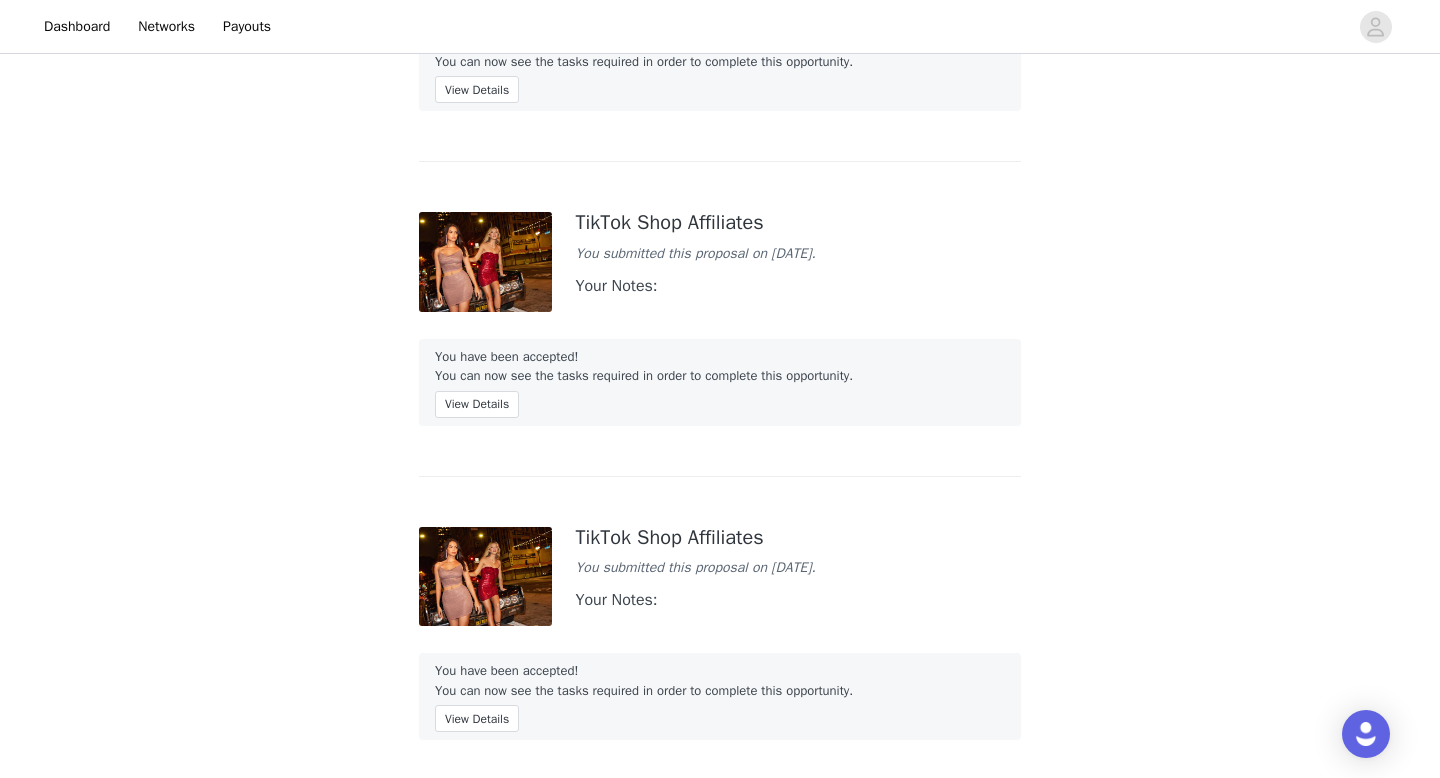 scroll, scrollTop: 0, scrollLeft: 0, axis: both 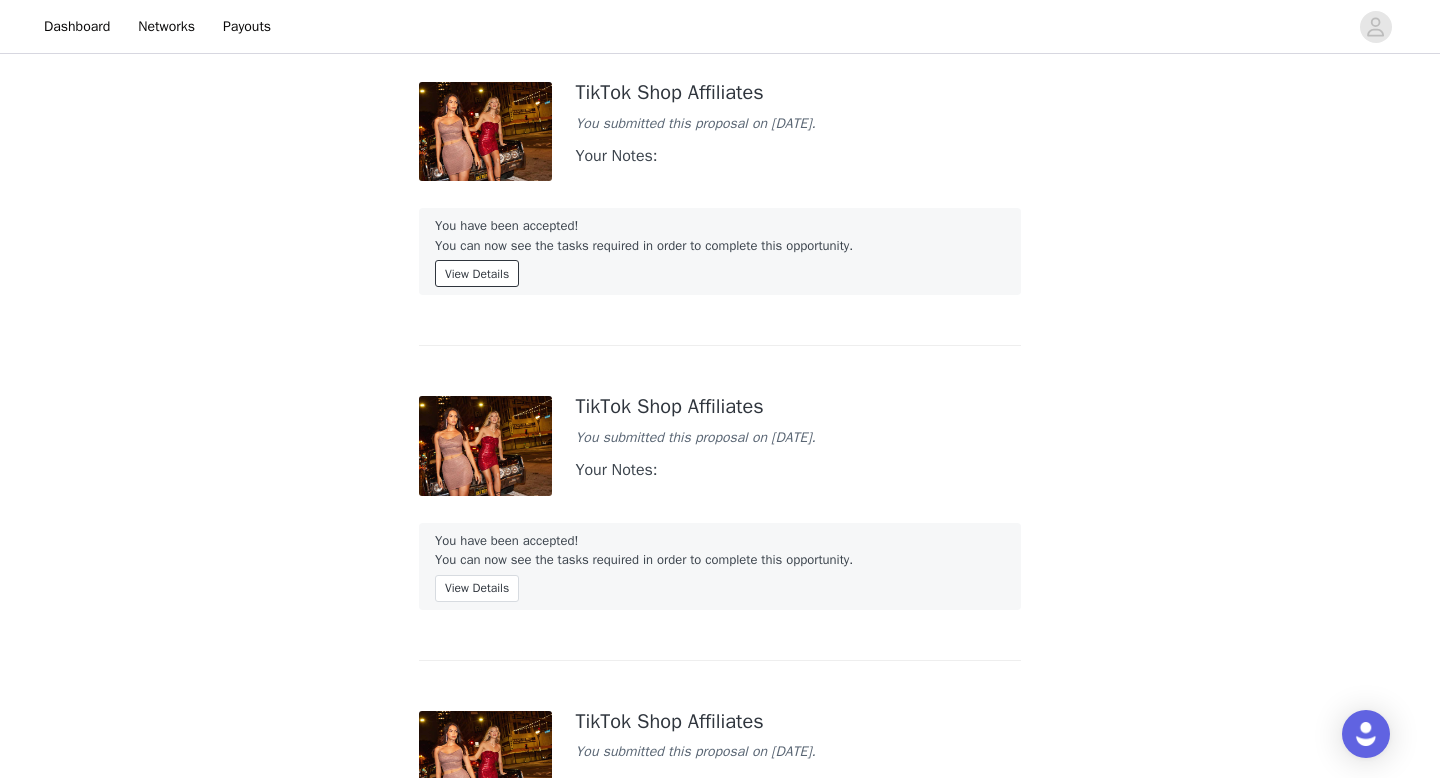 click on "View Details" at bounding box center [477, 273] 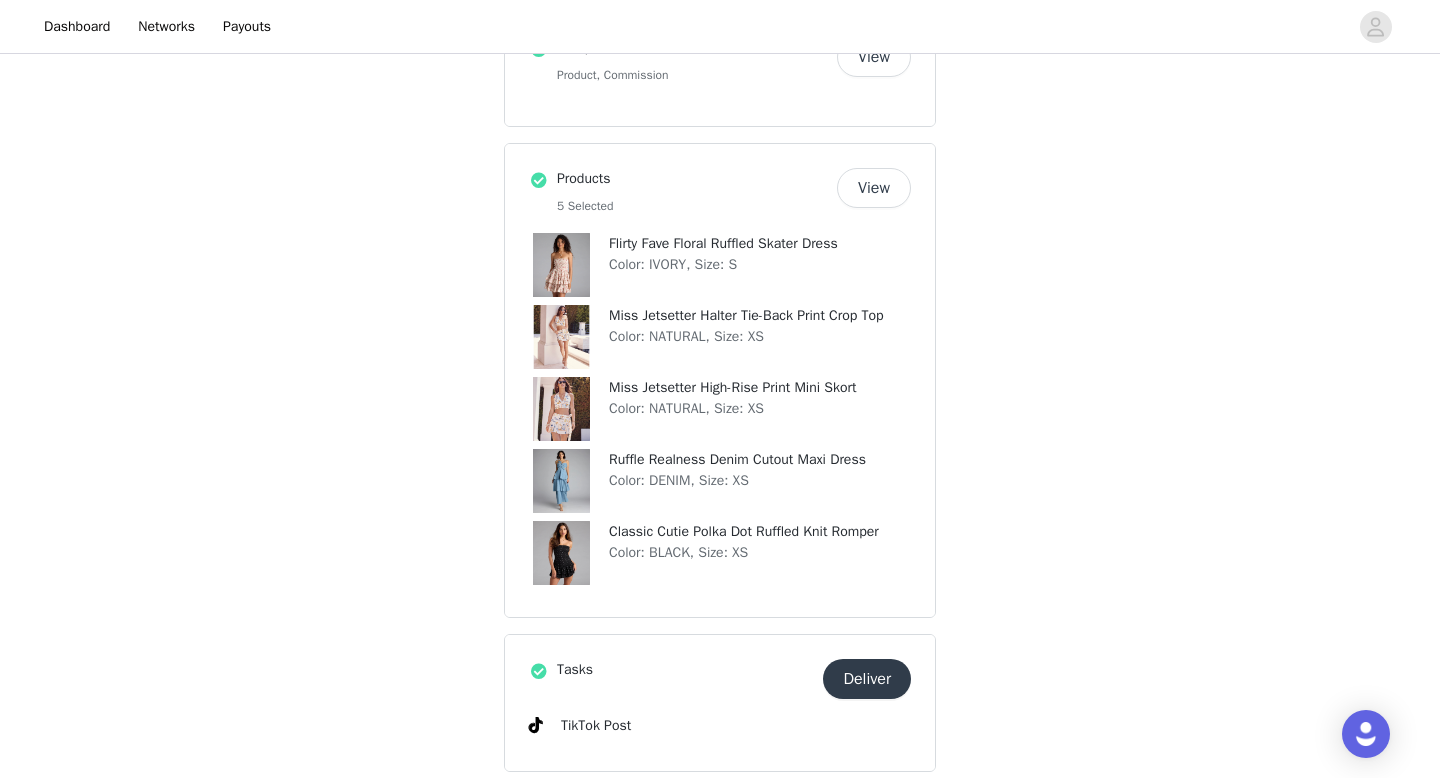 scroll, scrollTop: 532, scrollLeft: 0, axis: vertical 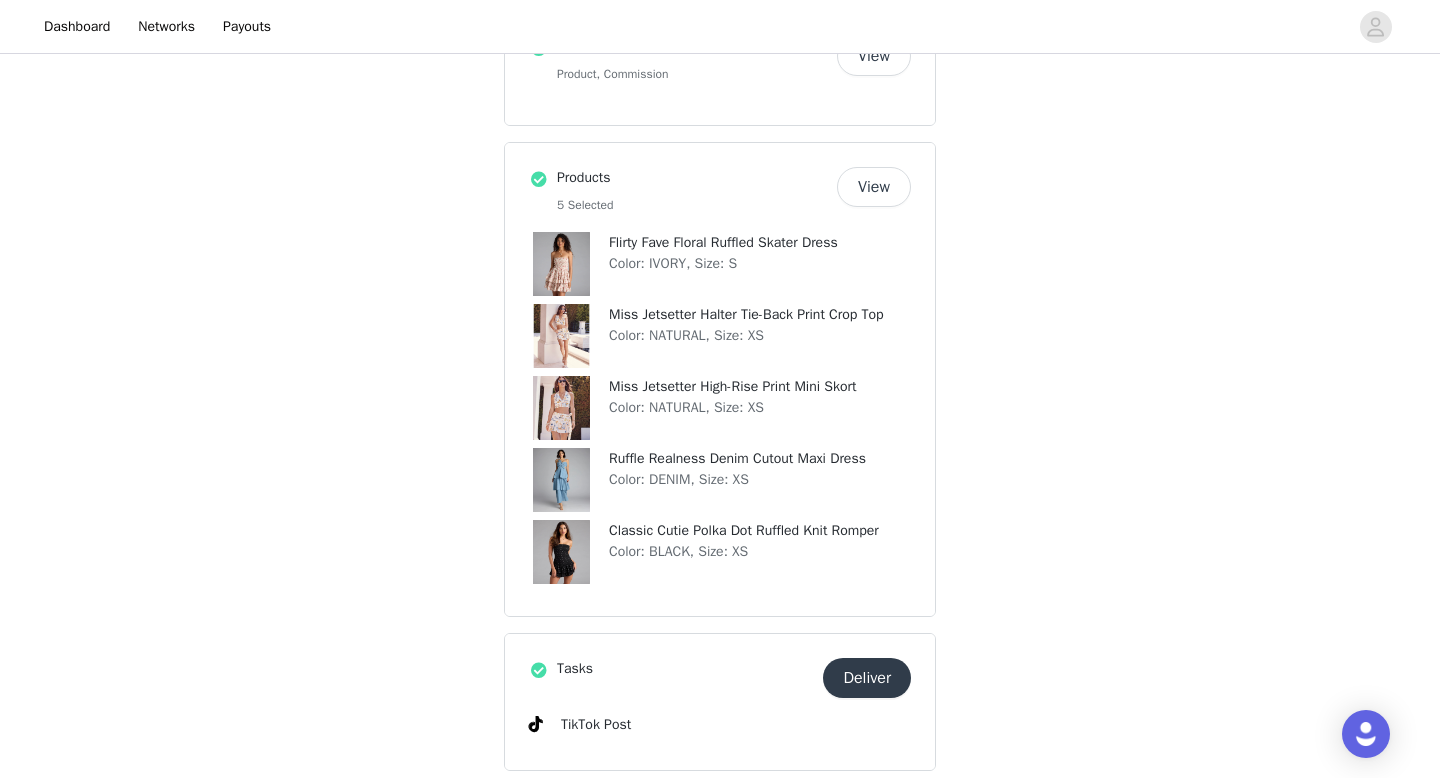 click at bounding box center [561, 264] 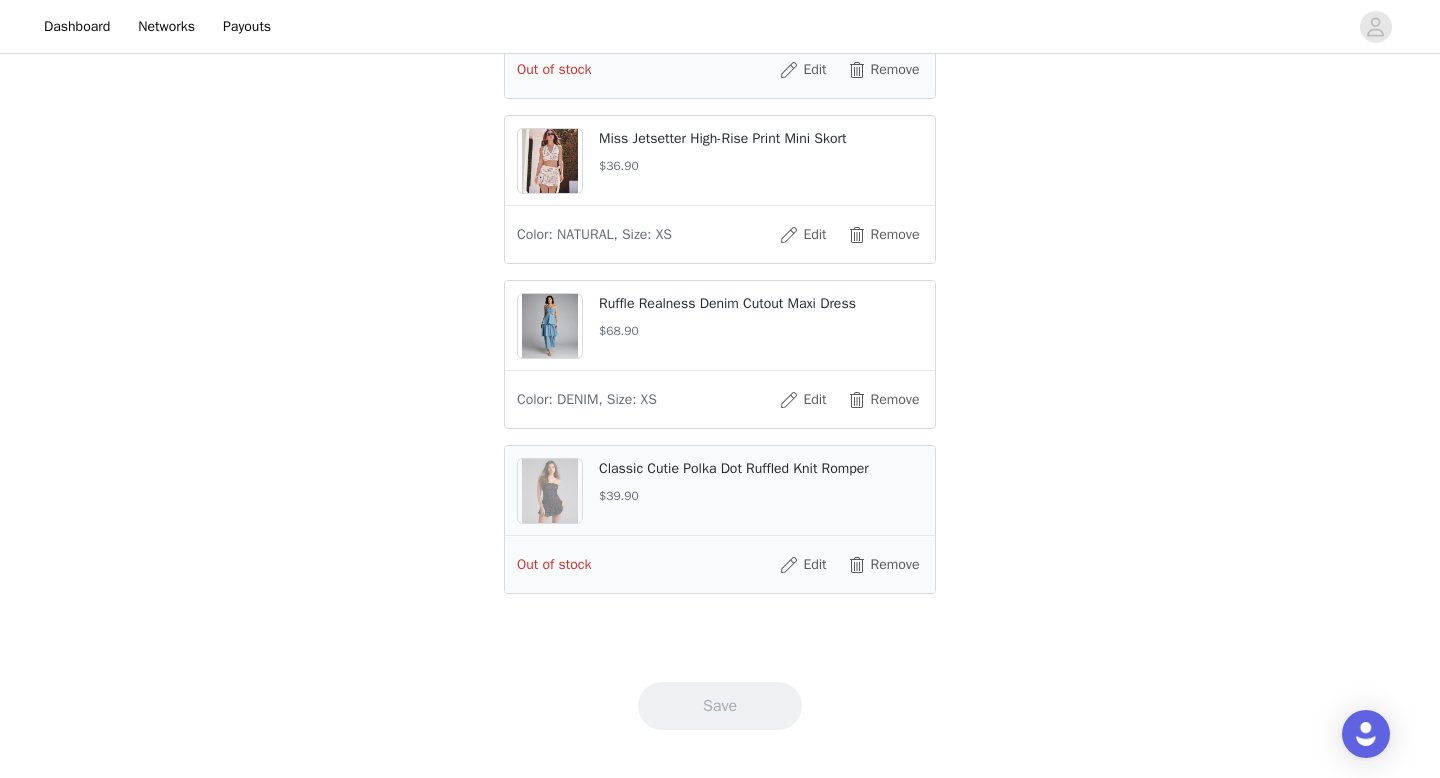 scroll, scrollTop: 1076, scrollLeft: 0, axis: vertical 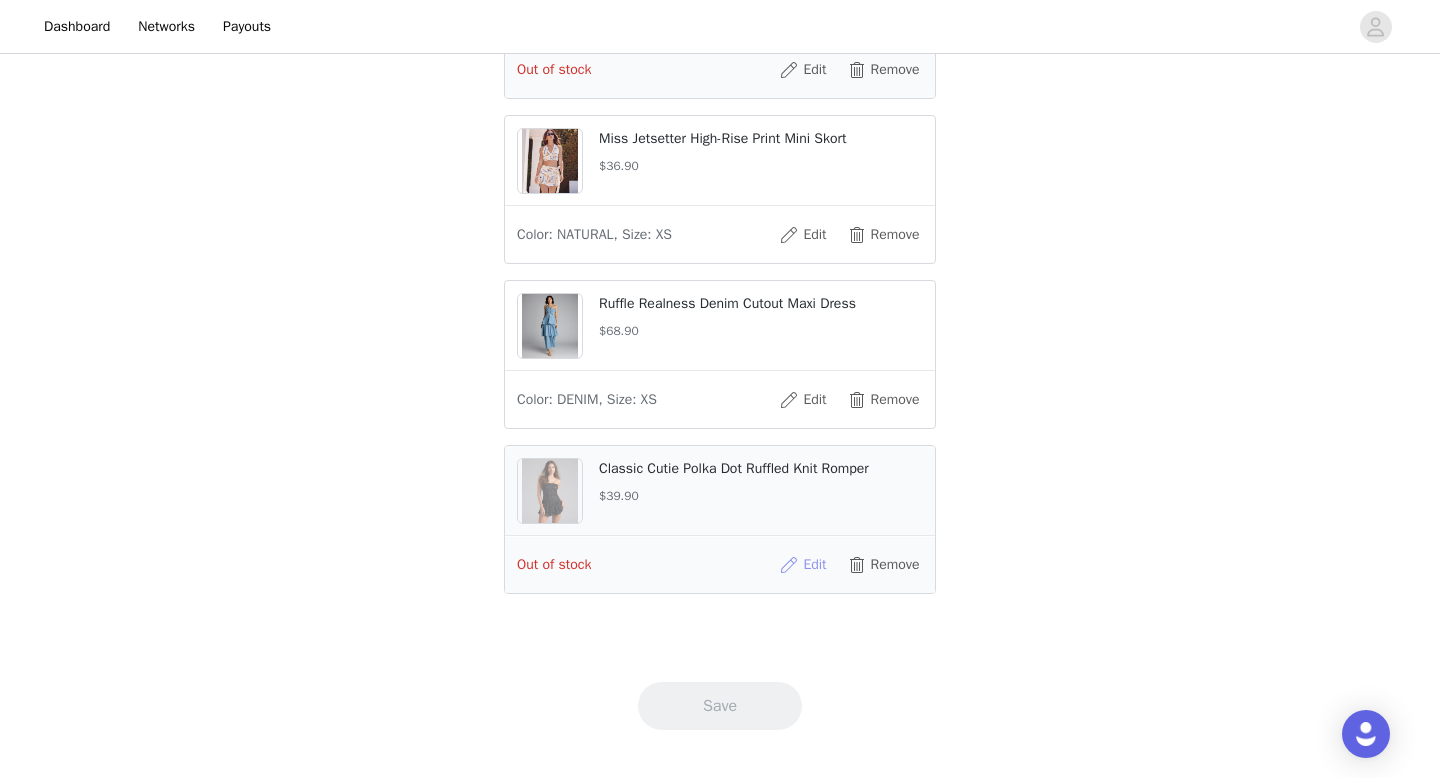 click on "Edit" at bounding box center [803, 565] 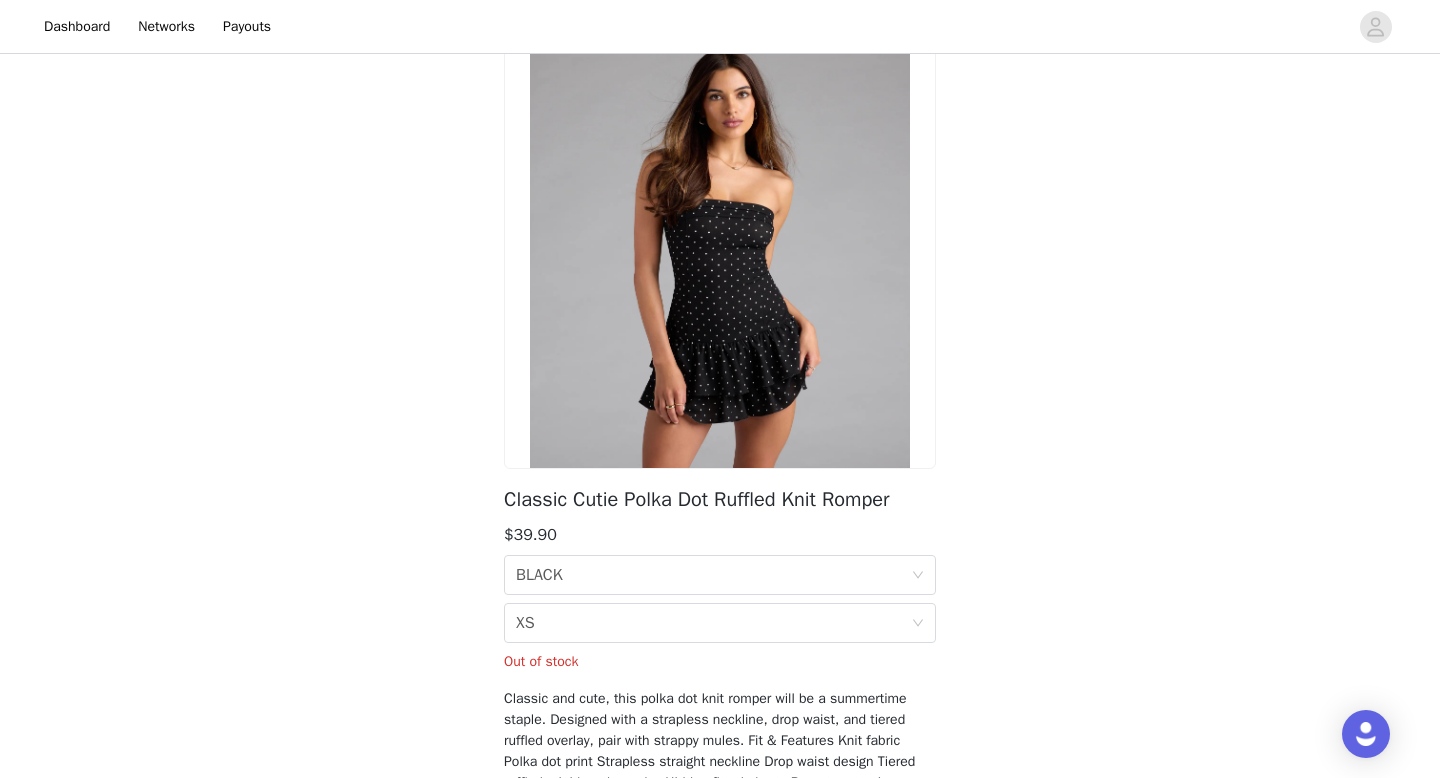 scroll, scrollTop: 249, scrollLeft: 0, axis: vertical 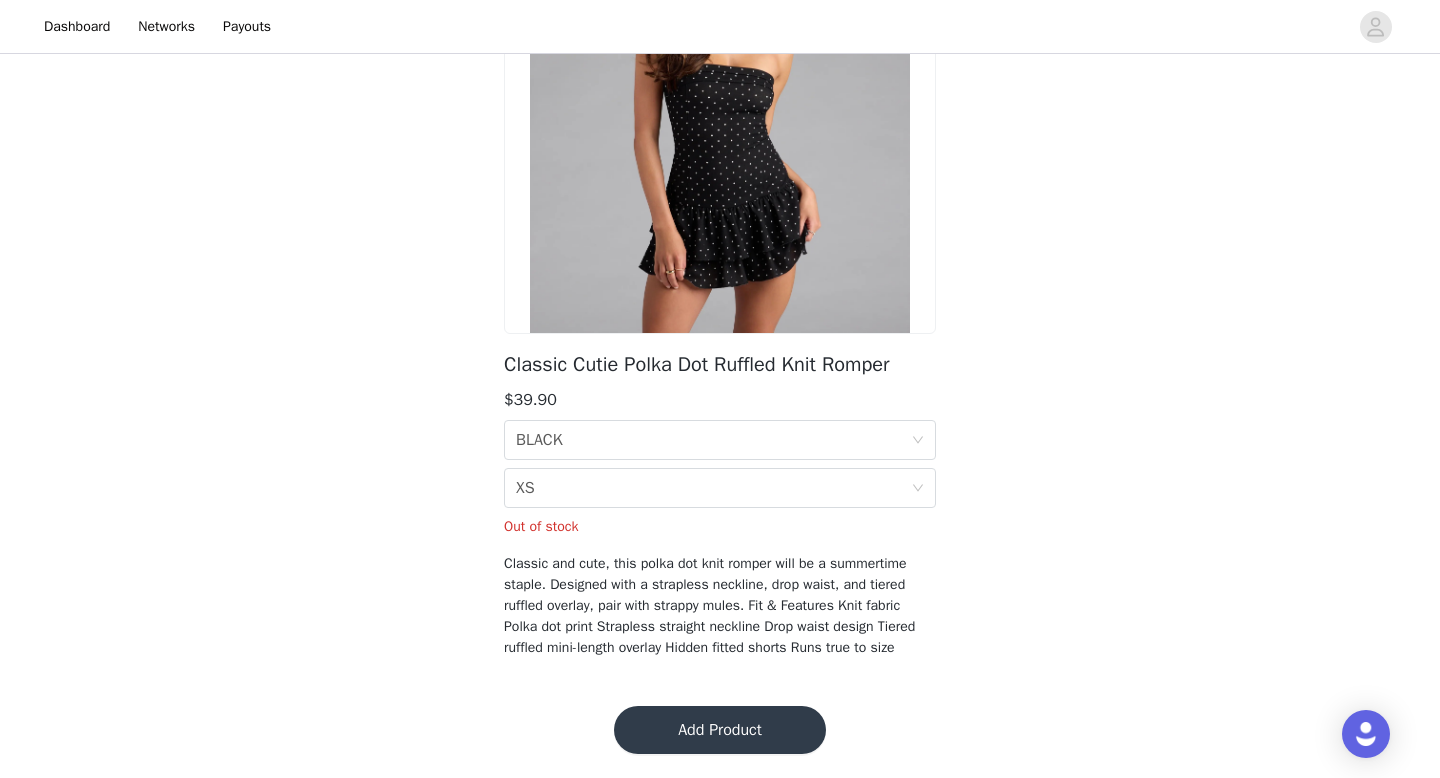 click on "Add Product" at bounding box center [720, 730] 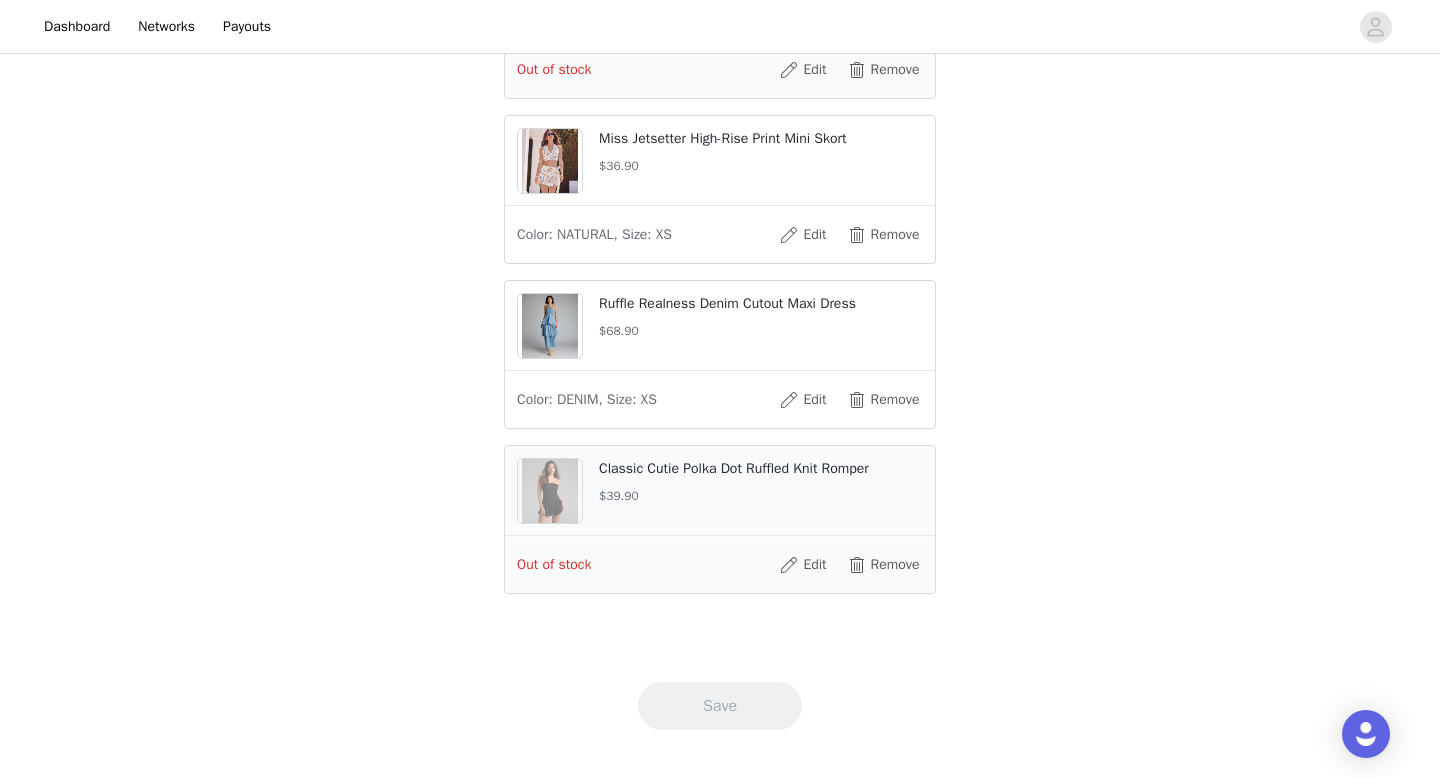 scroll, scrollTop: 1076, scrollLeft: 0, axis: vertical 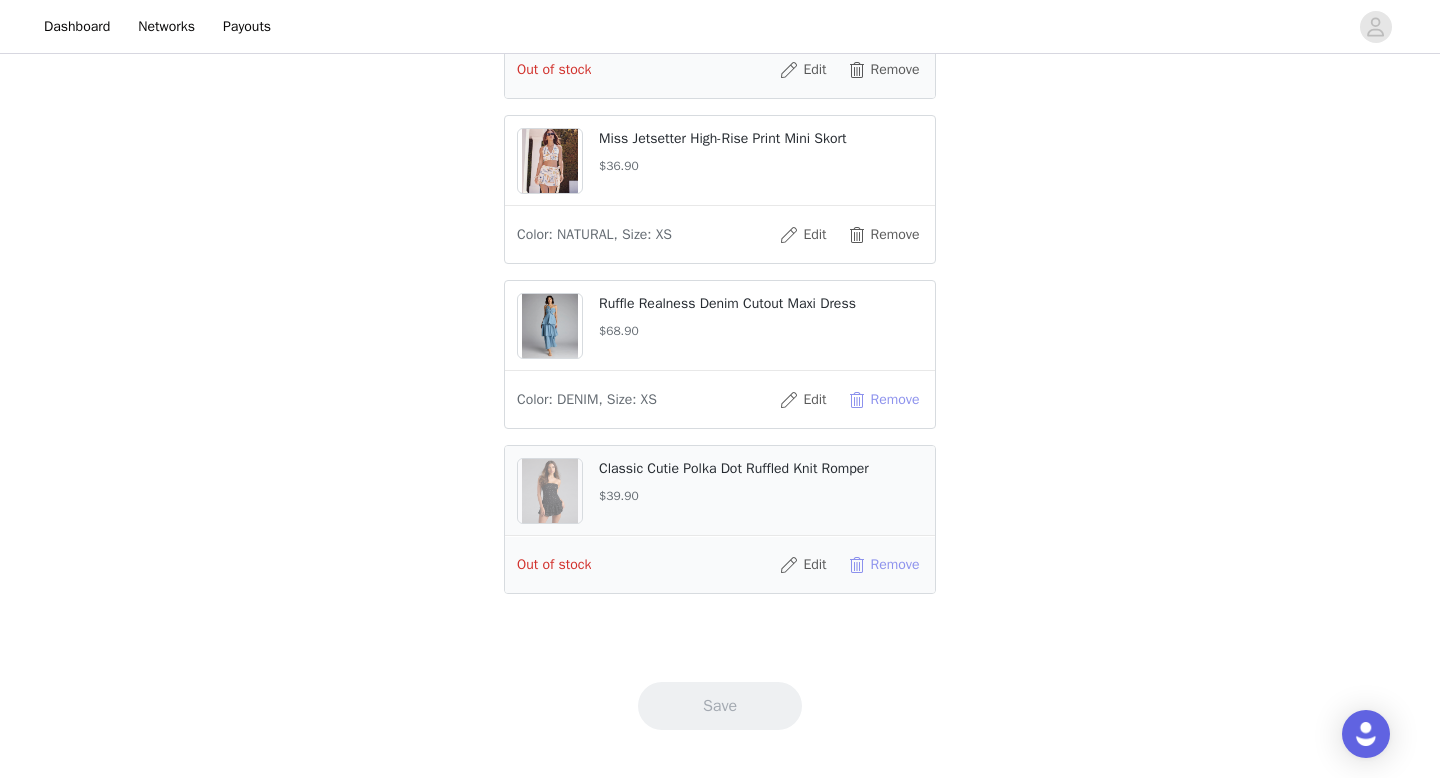 click on "Remove" at bounding box center [883, 565] 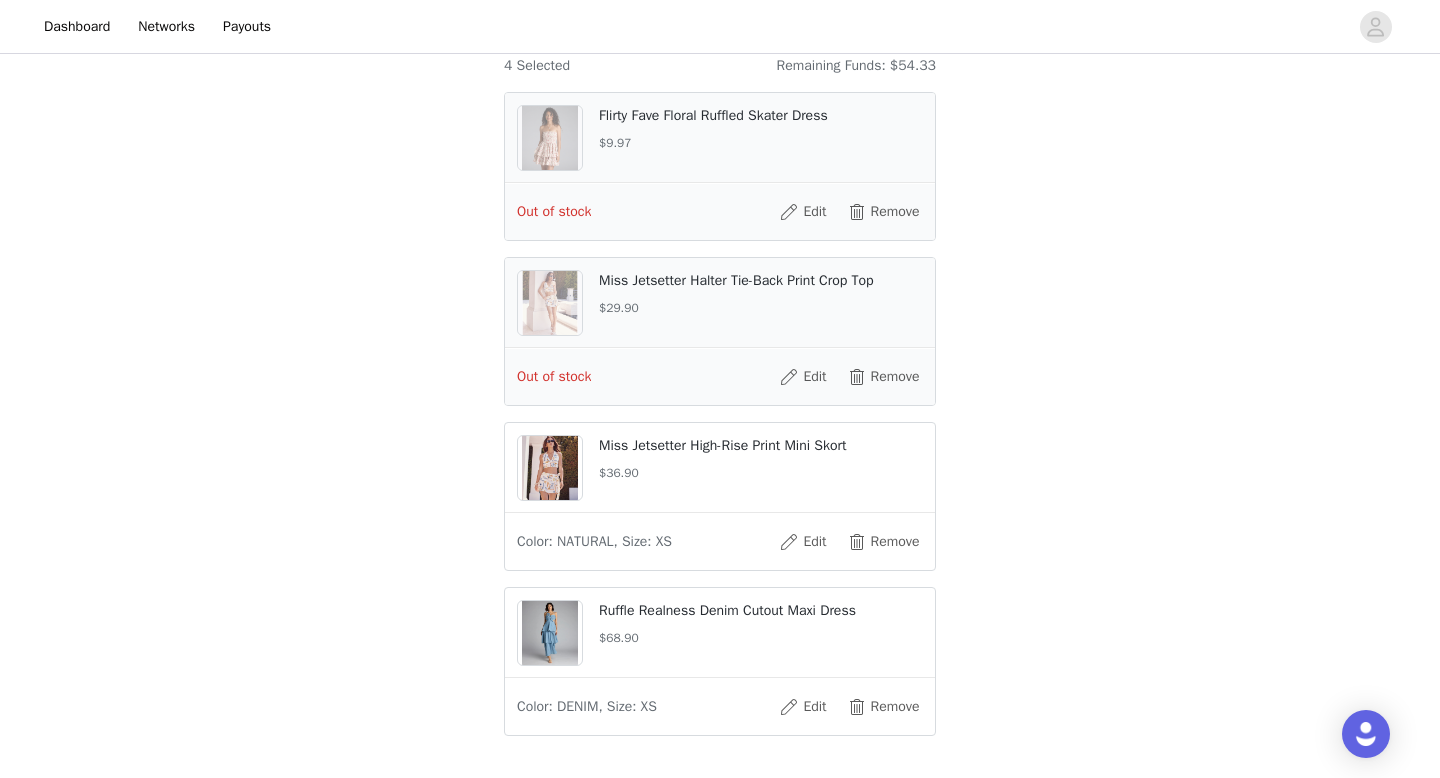 scroll, scrollTop: 729, scrollLeft: 0, axis: vertical 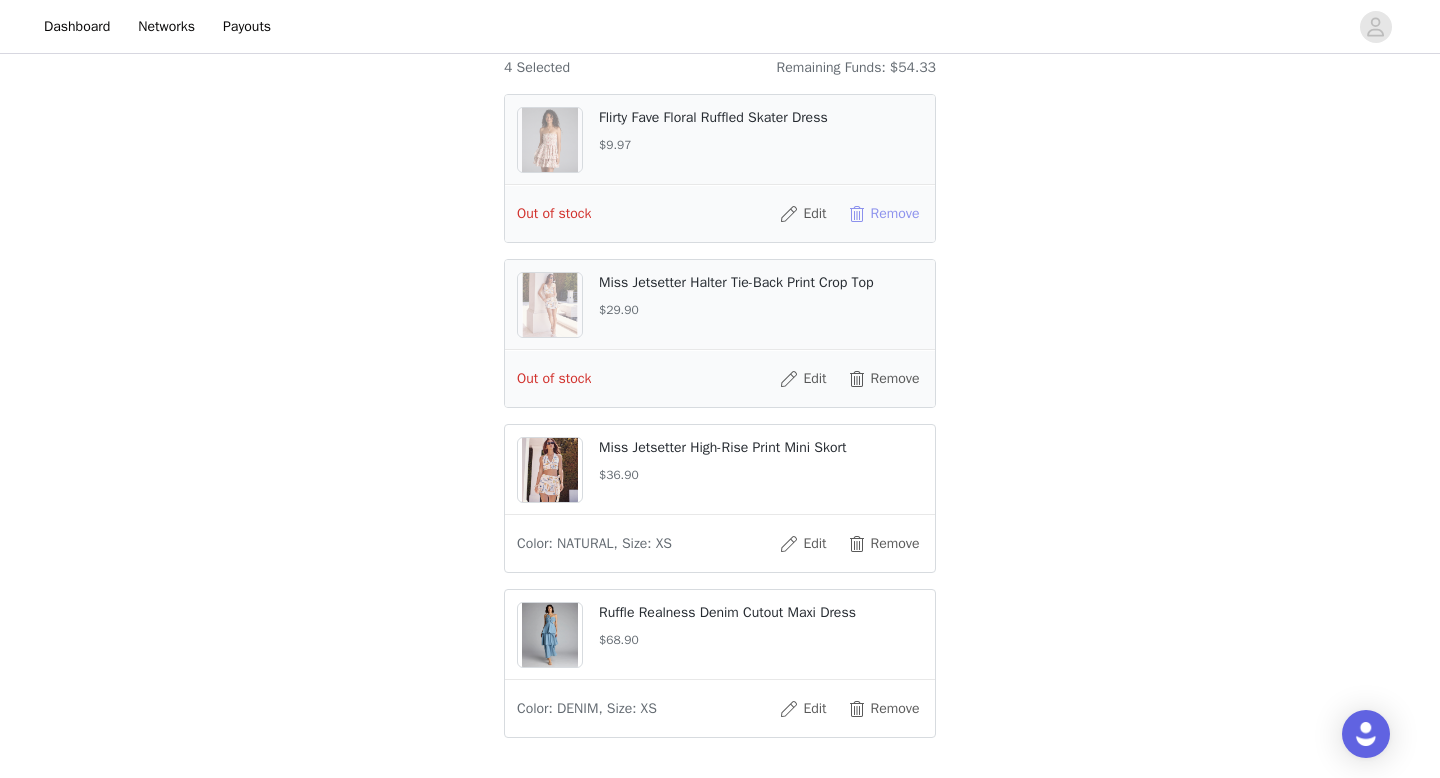 click on "Remove" at bounding box center (883, 214) 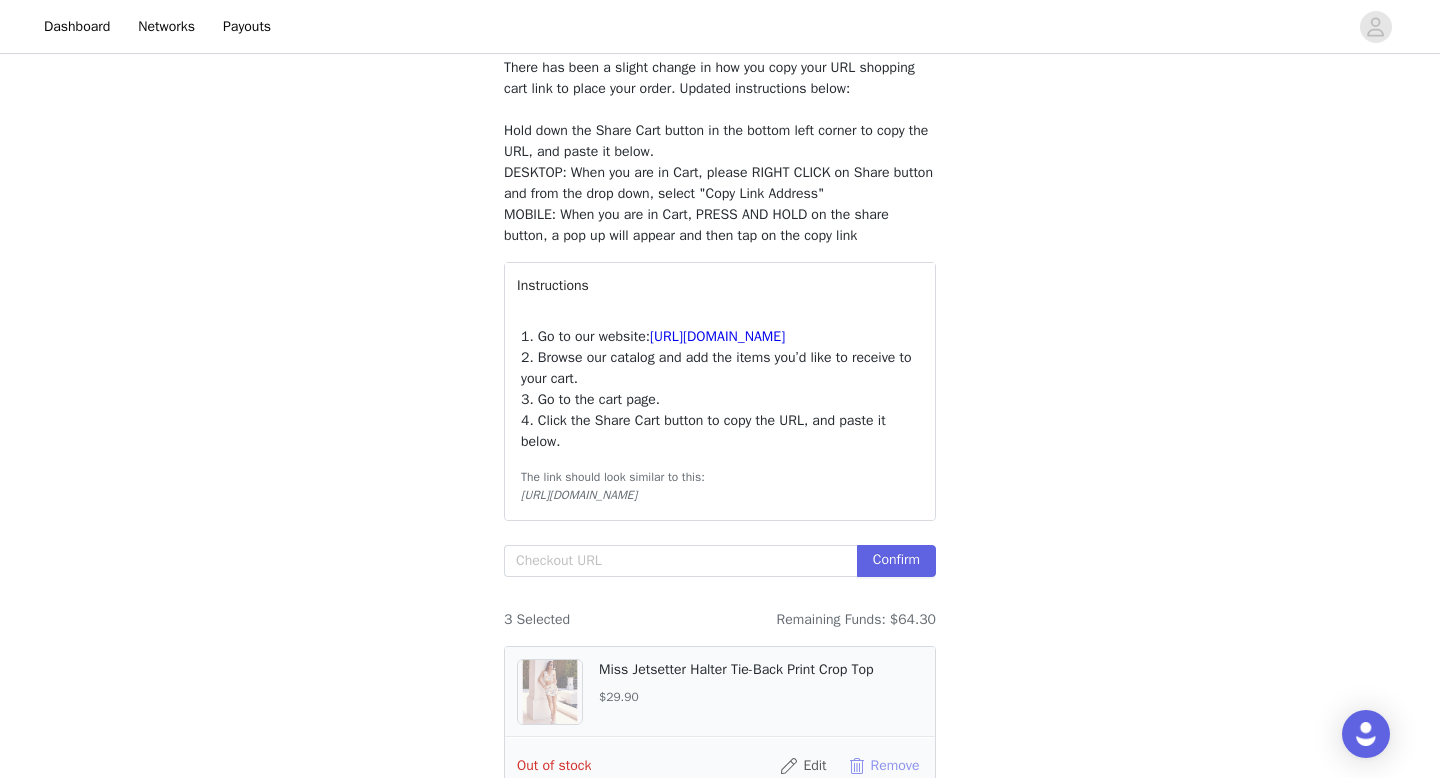 scroll, scrollTop: 0, scrollLeft: 0, axis: both 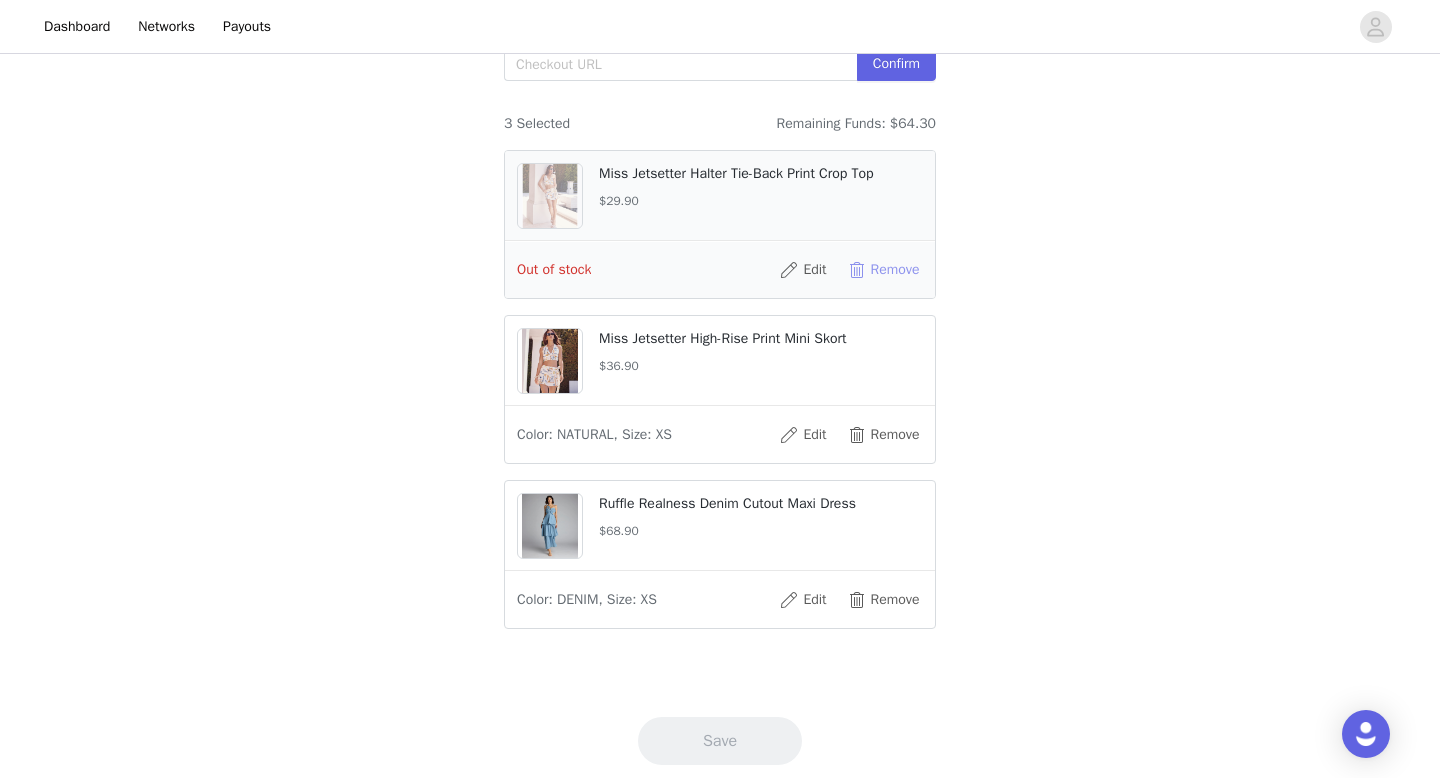click on "Remove" at bounding box center (883, 270) 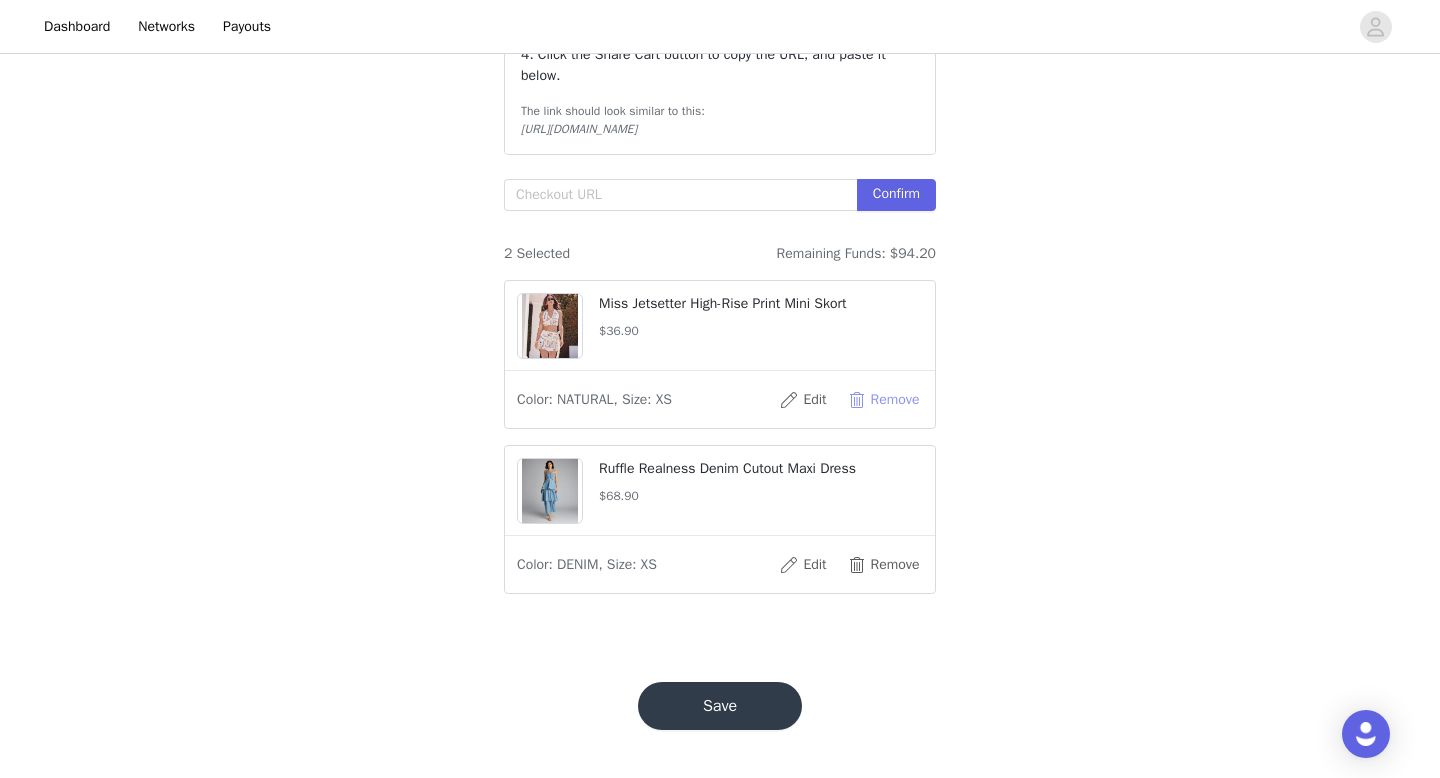 scroll, scrollTop: 565, scrollLeft: 0, axis: vertical 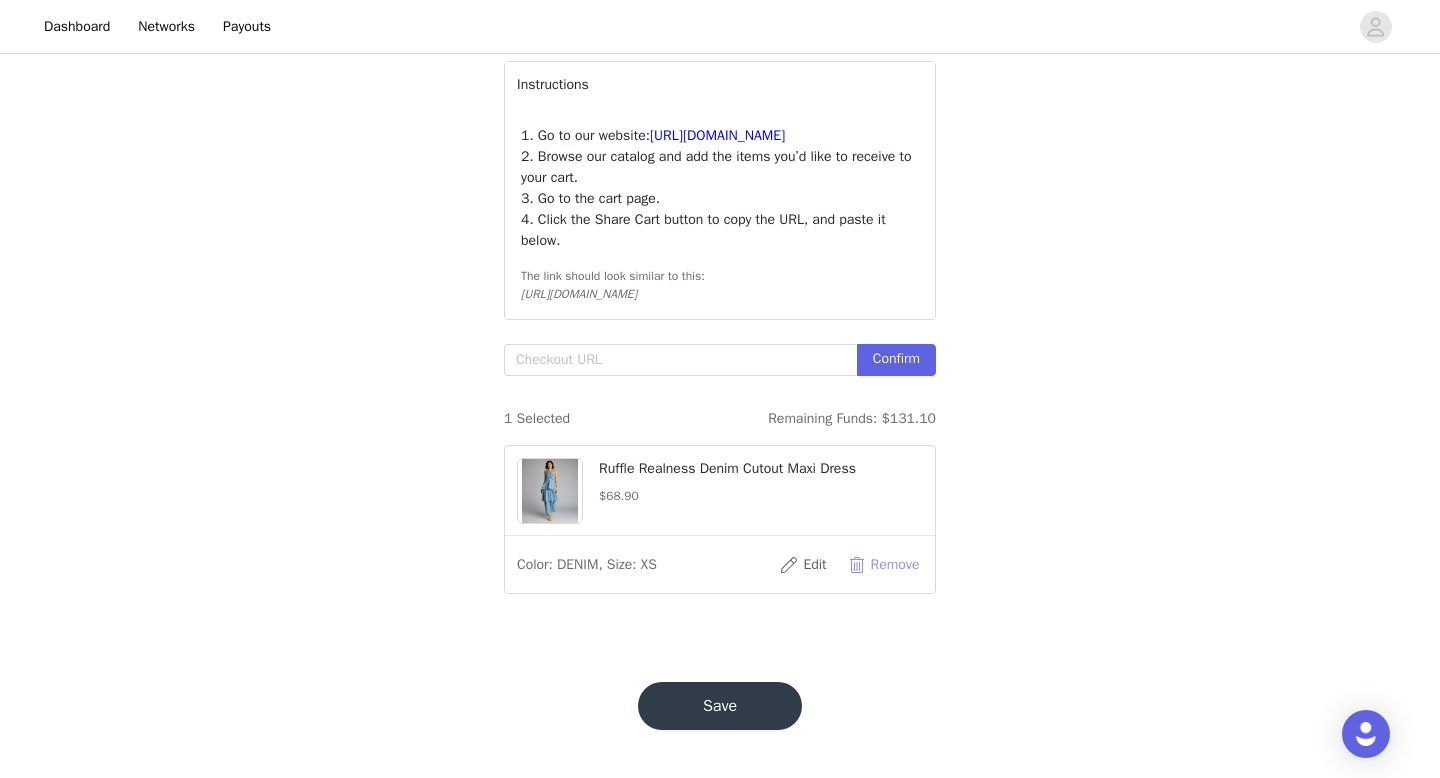 click on "Remove" at bounding box center [883, 565] 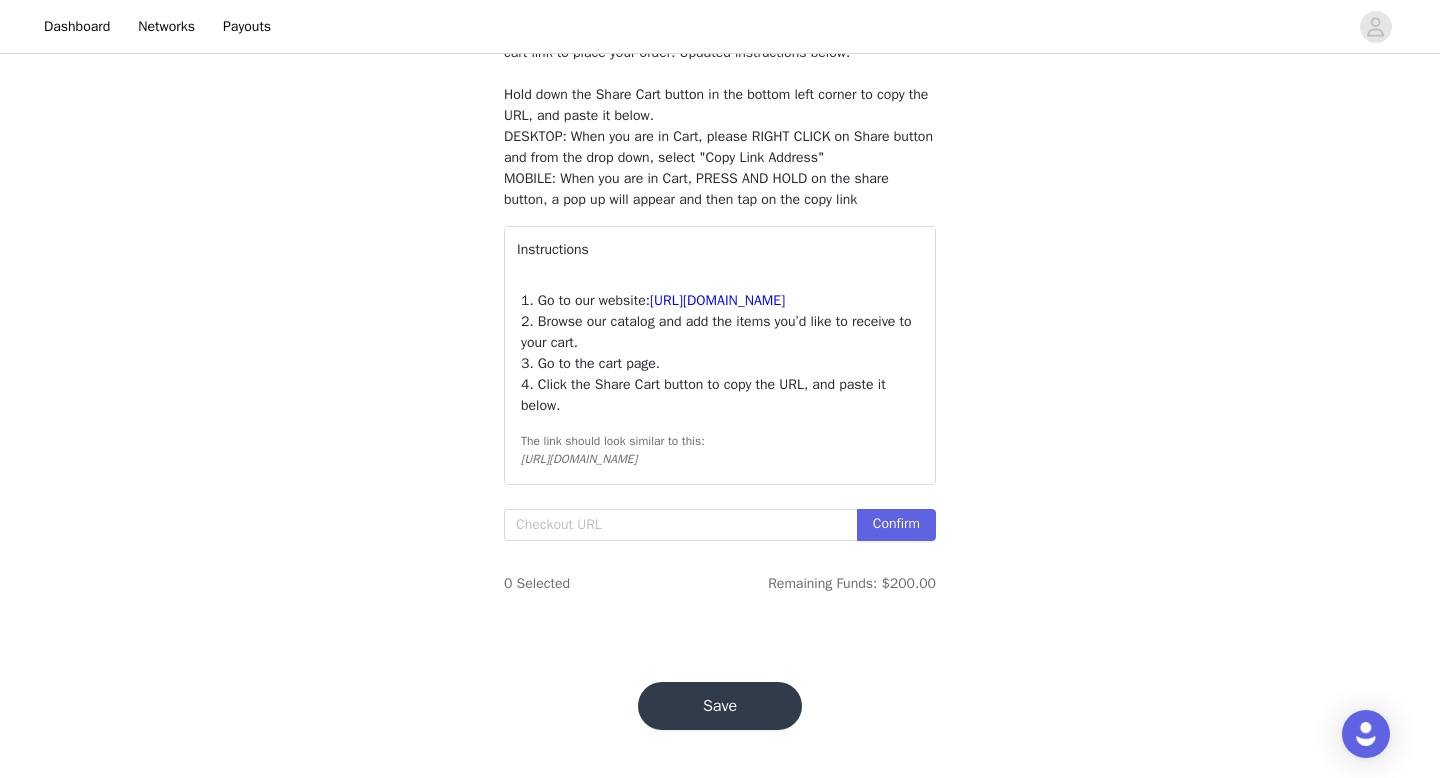 scroll, scrollTop: 251, scrollLeft: 0, axis: vertical 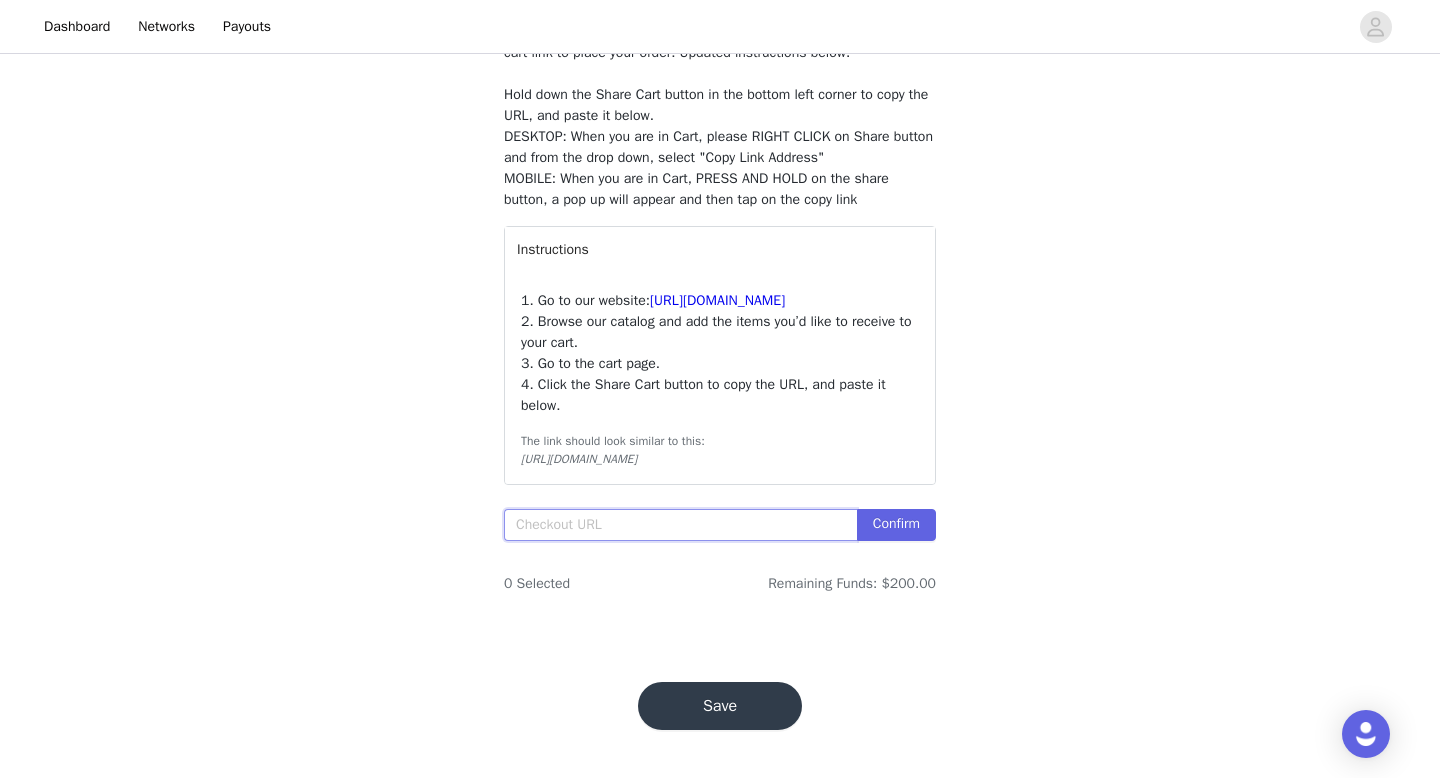 click at bounding box center [680, 525] 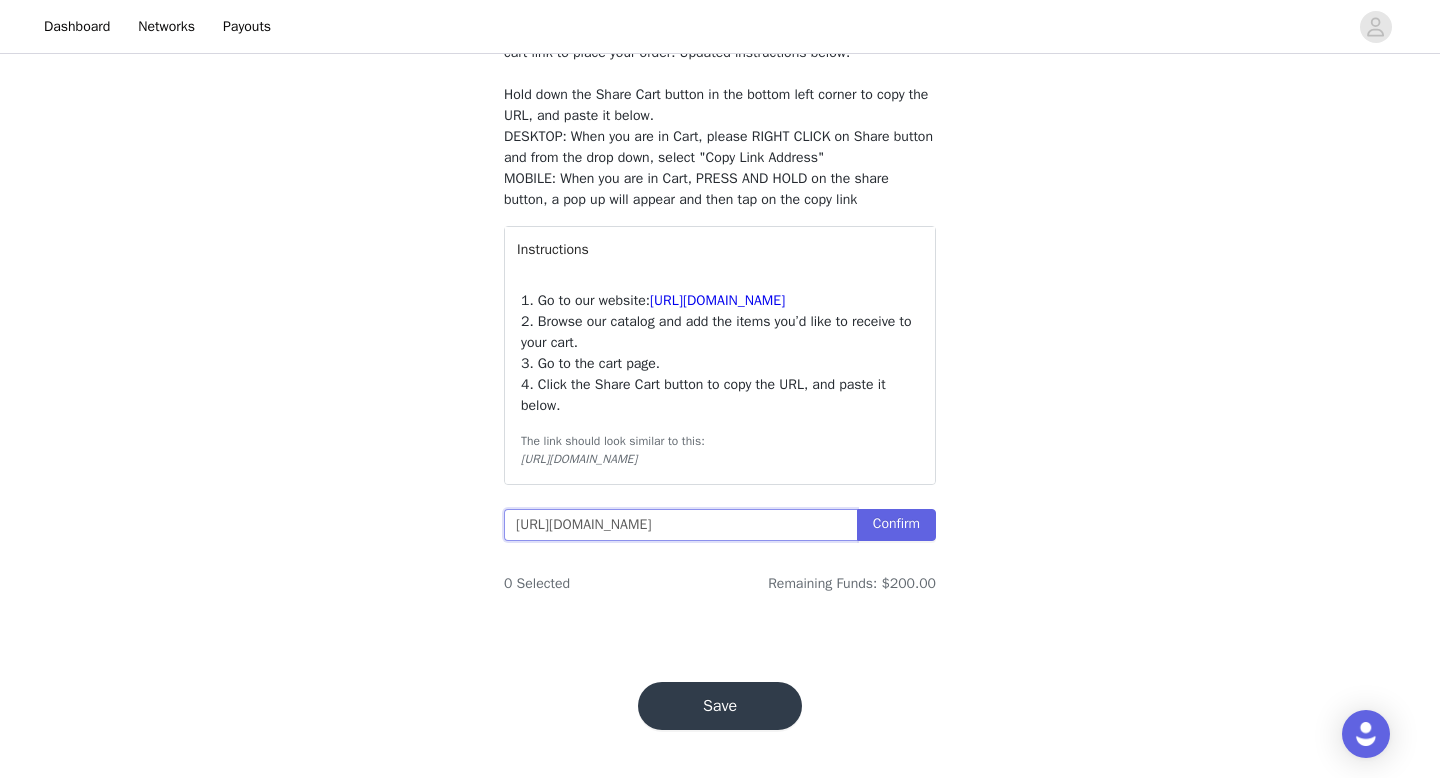 scroll, scrollTop: 0, scrollLeft: 589, axis: horizontal 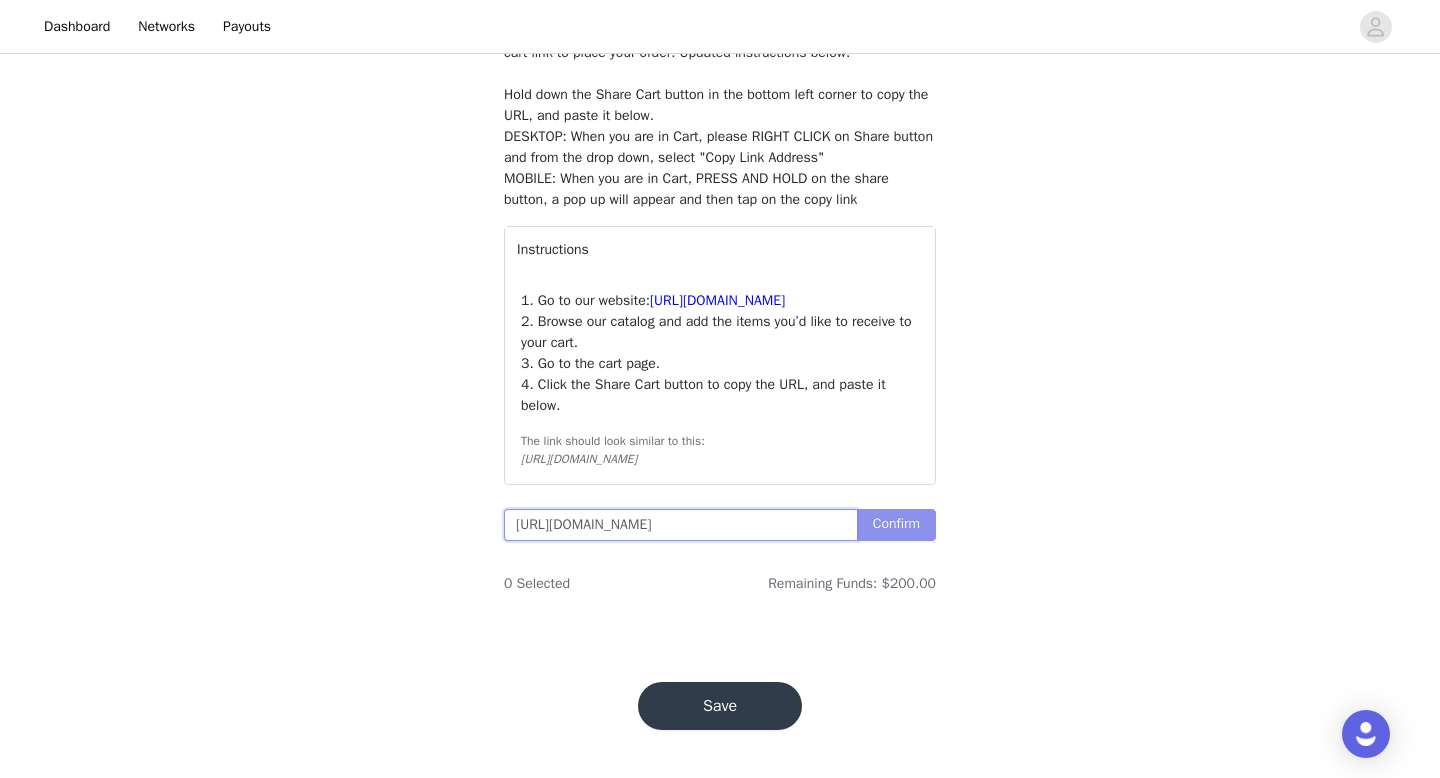 type on "[URL][DOMAIN_NAME]" 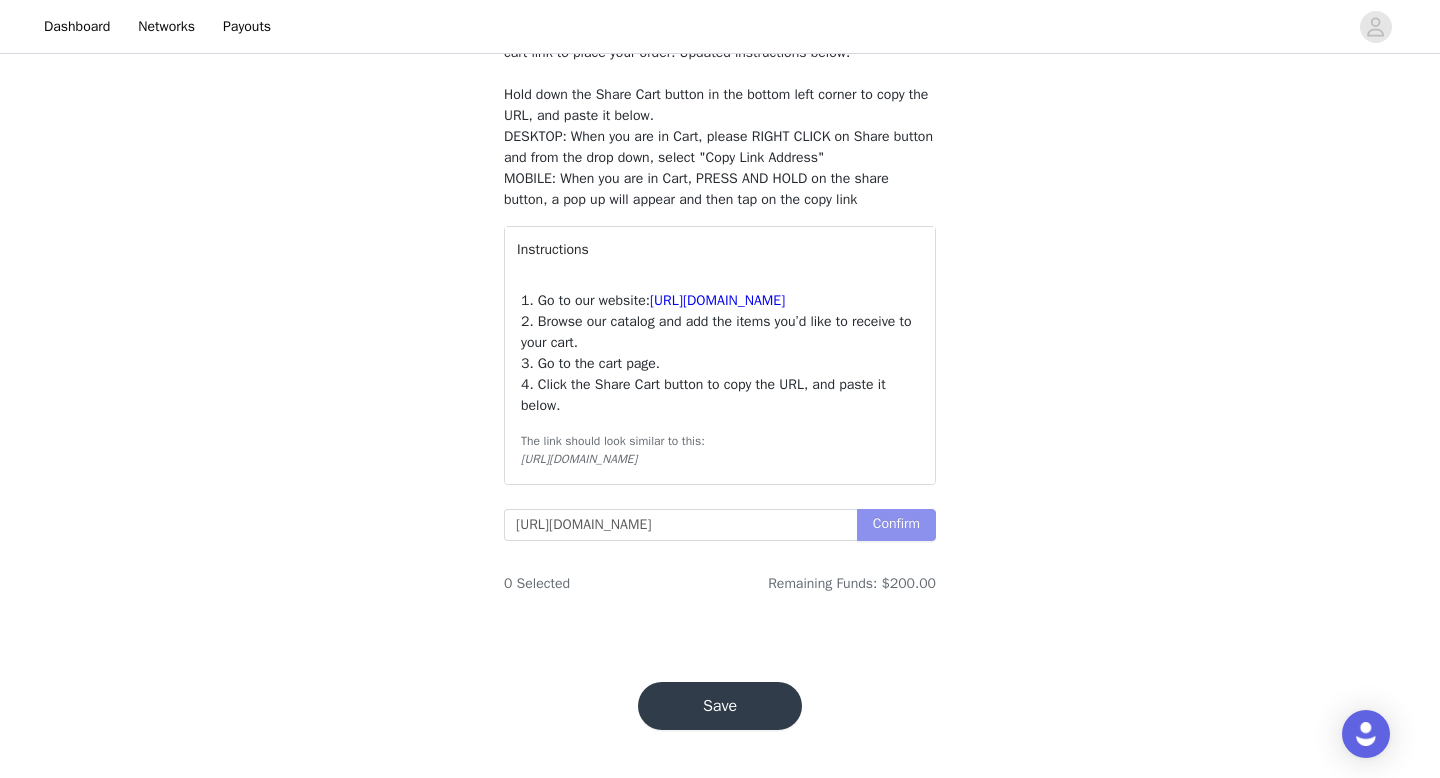 click on "Confirm" at bounding box center [896, 525] 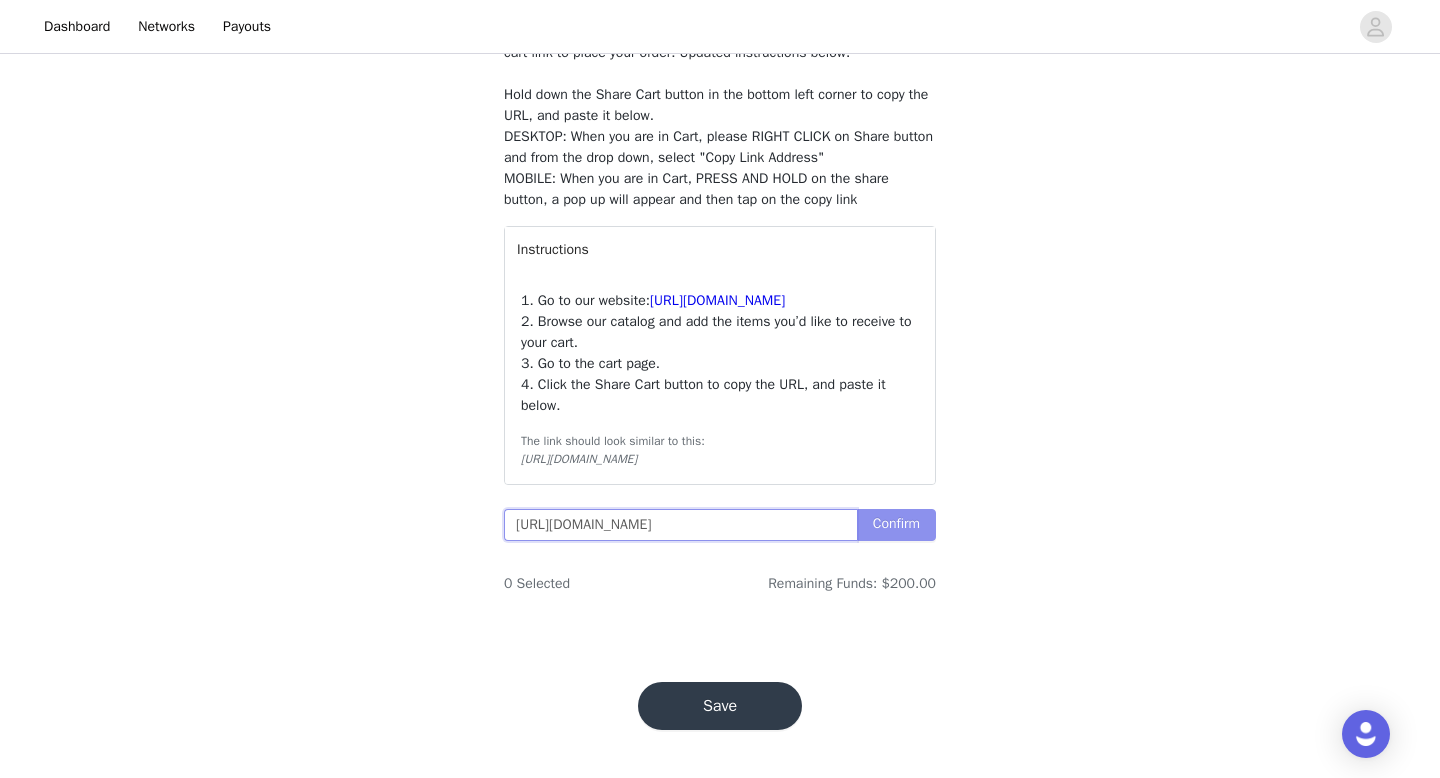 scroll, scrollTop: 0, scrollLeft: 552, axis: horizontal 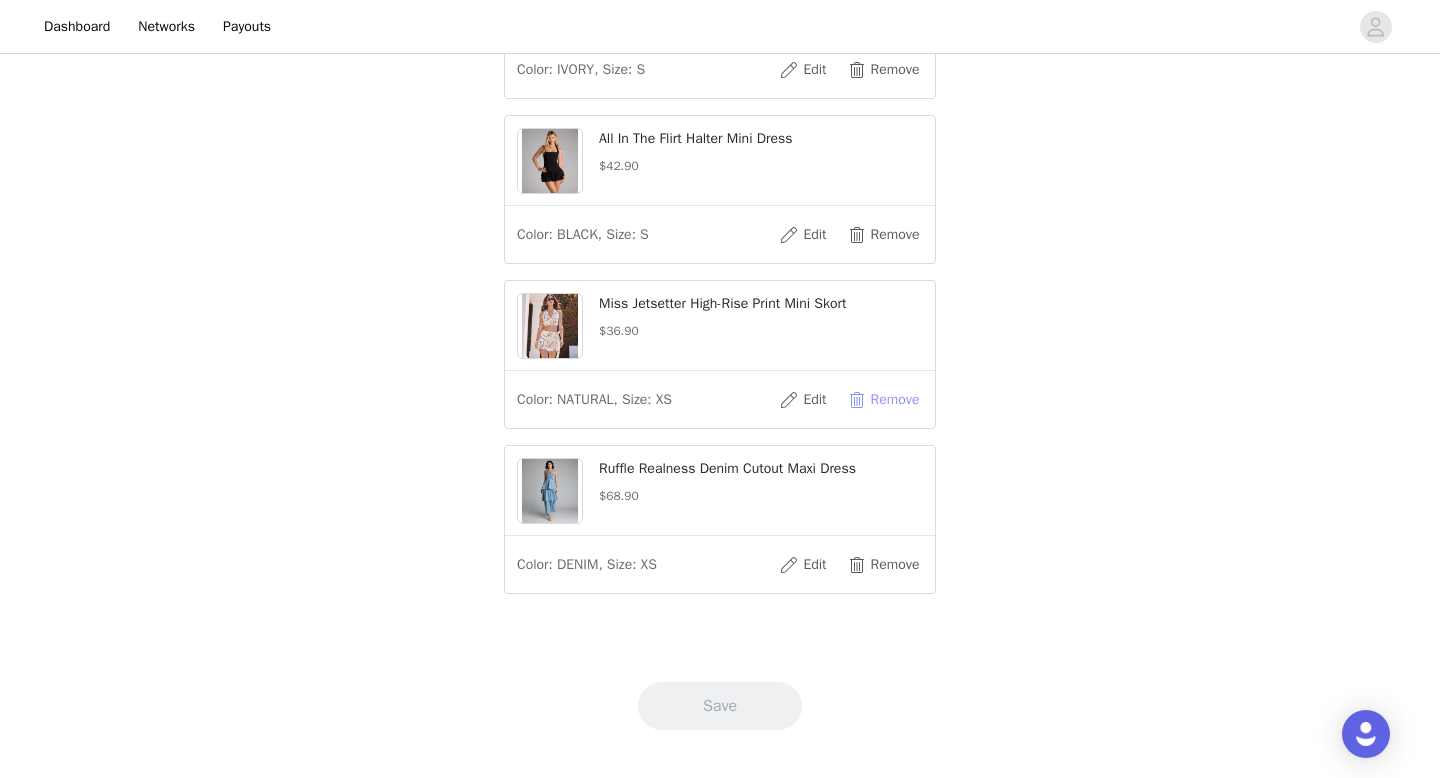 click on "Remove" at bounding box center [883, 400] 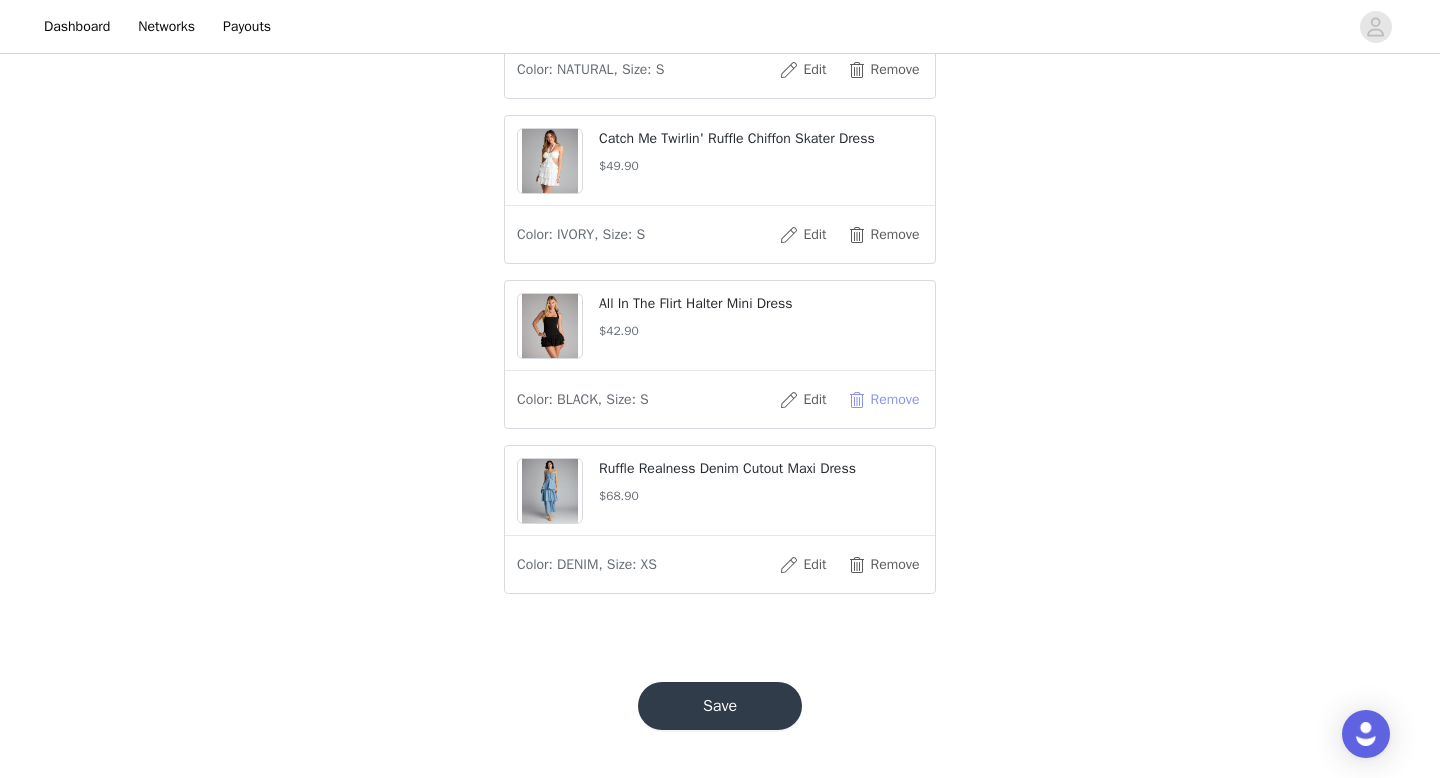 scroll, scrollTop: 911, scrollLeft: 0, axis: vertical 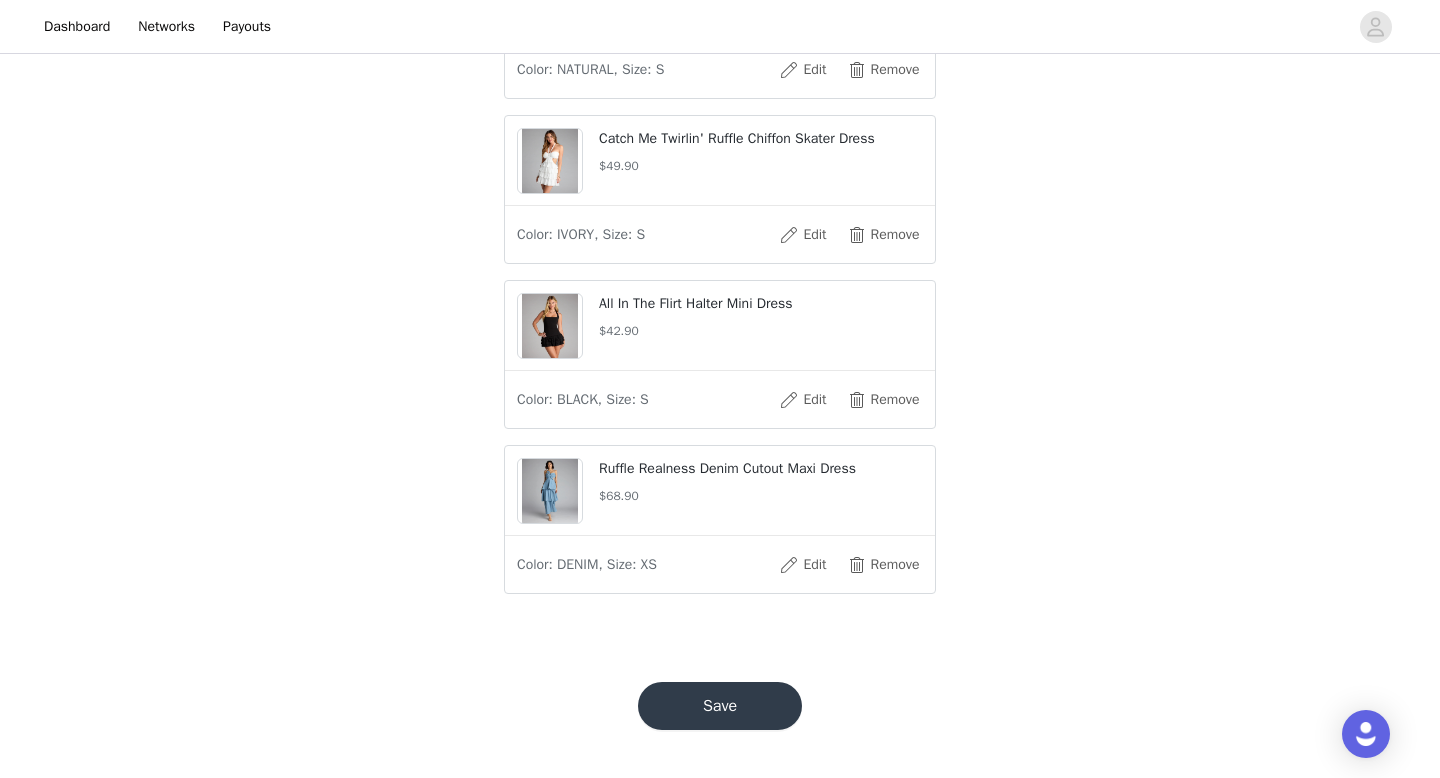 click on "Save" at bounding box center (720, 706) 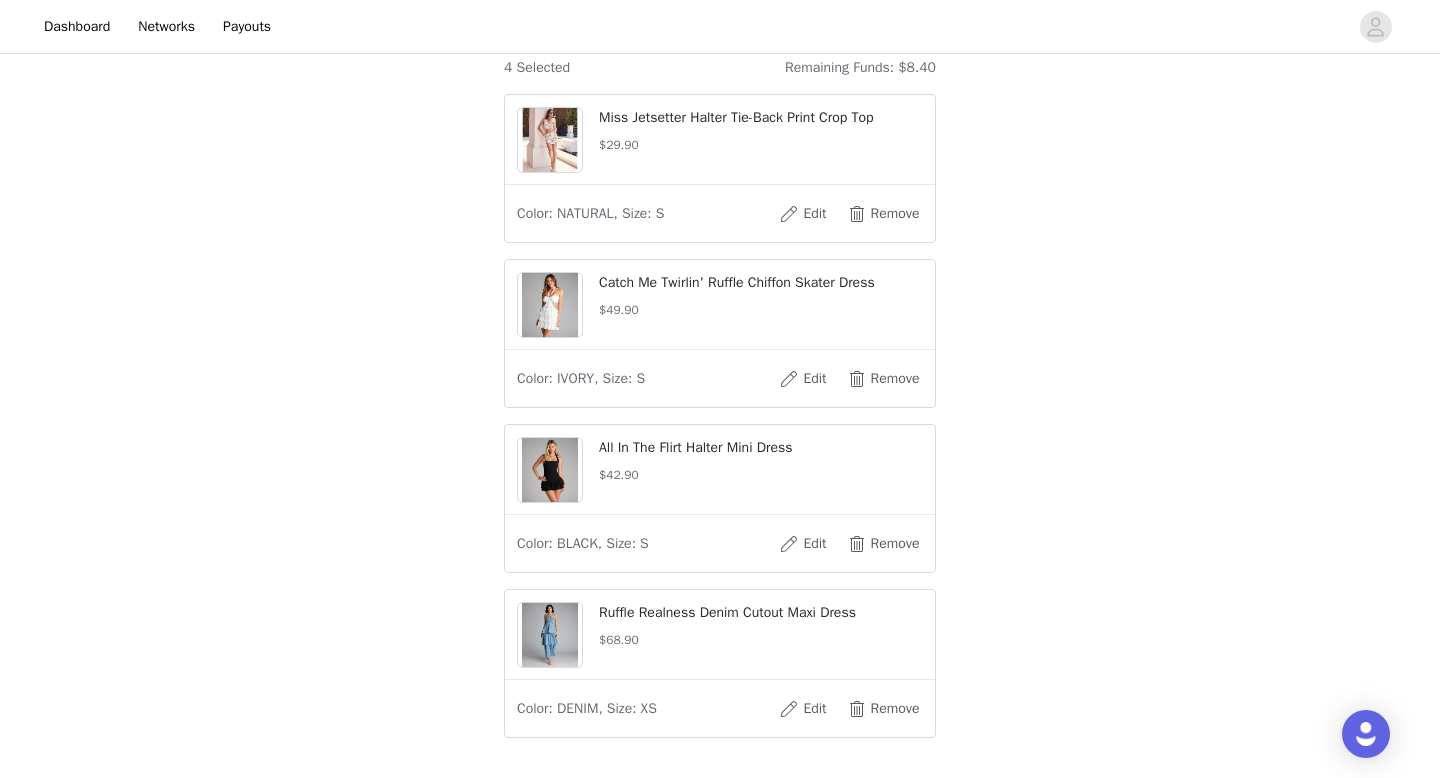 scroll, scrollTop: 732, scrollLeft: 0, axis: vertical 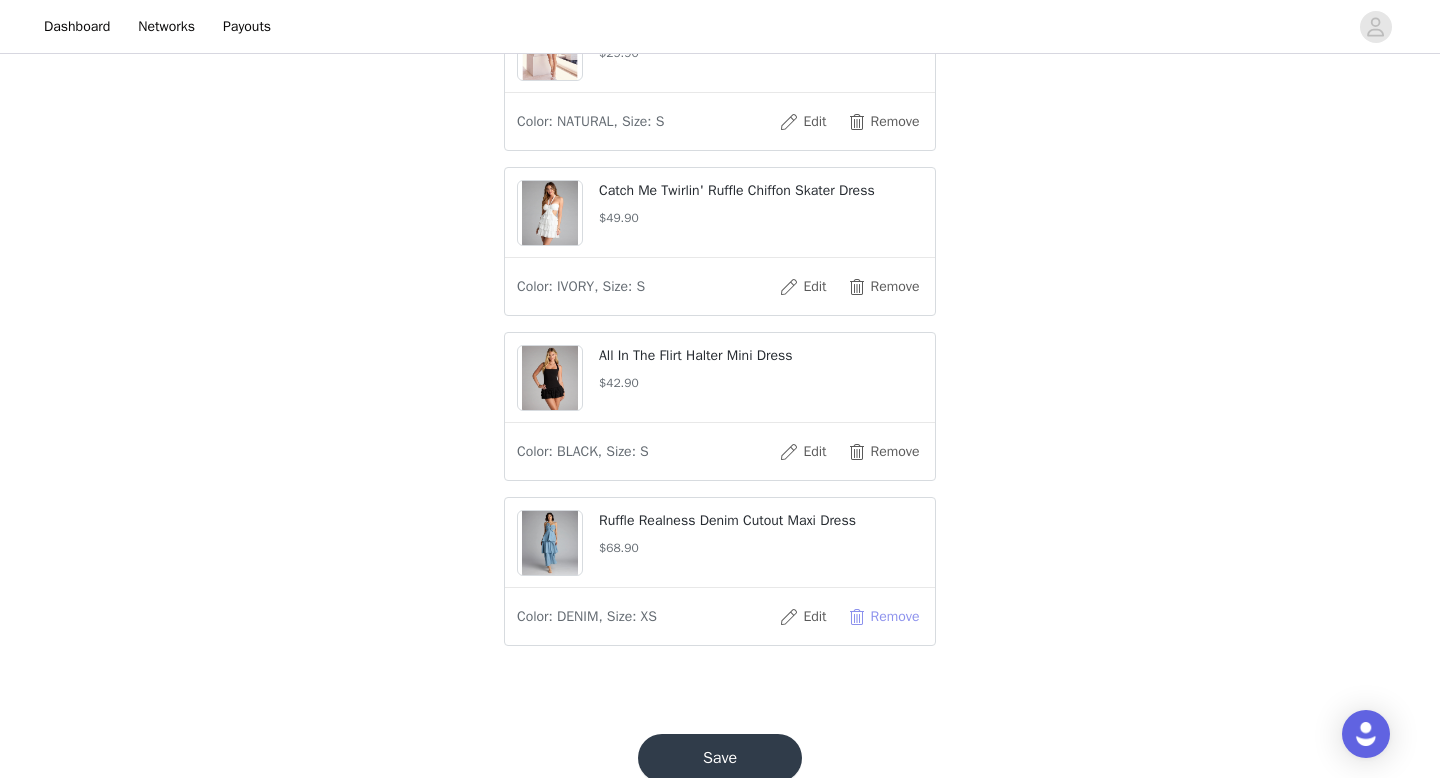 click on "Remove" at bounding box center [883, 617] 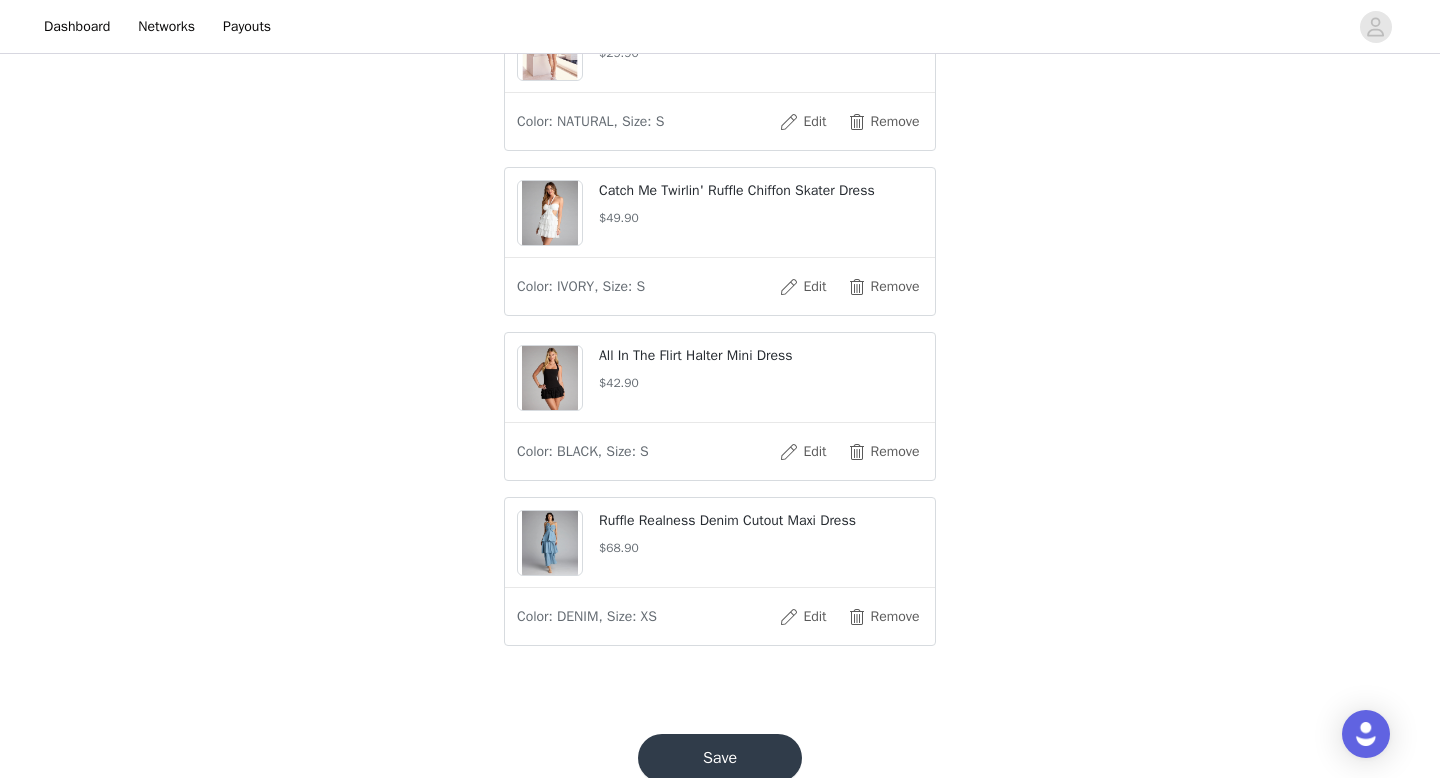 scroll, scrollTop: 746, scrollLeft: 0, axis: vertical 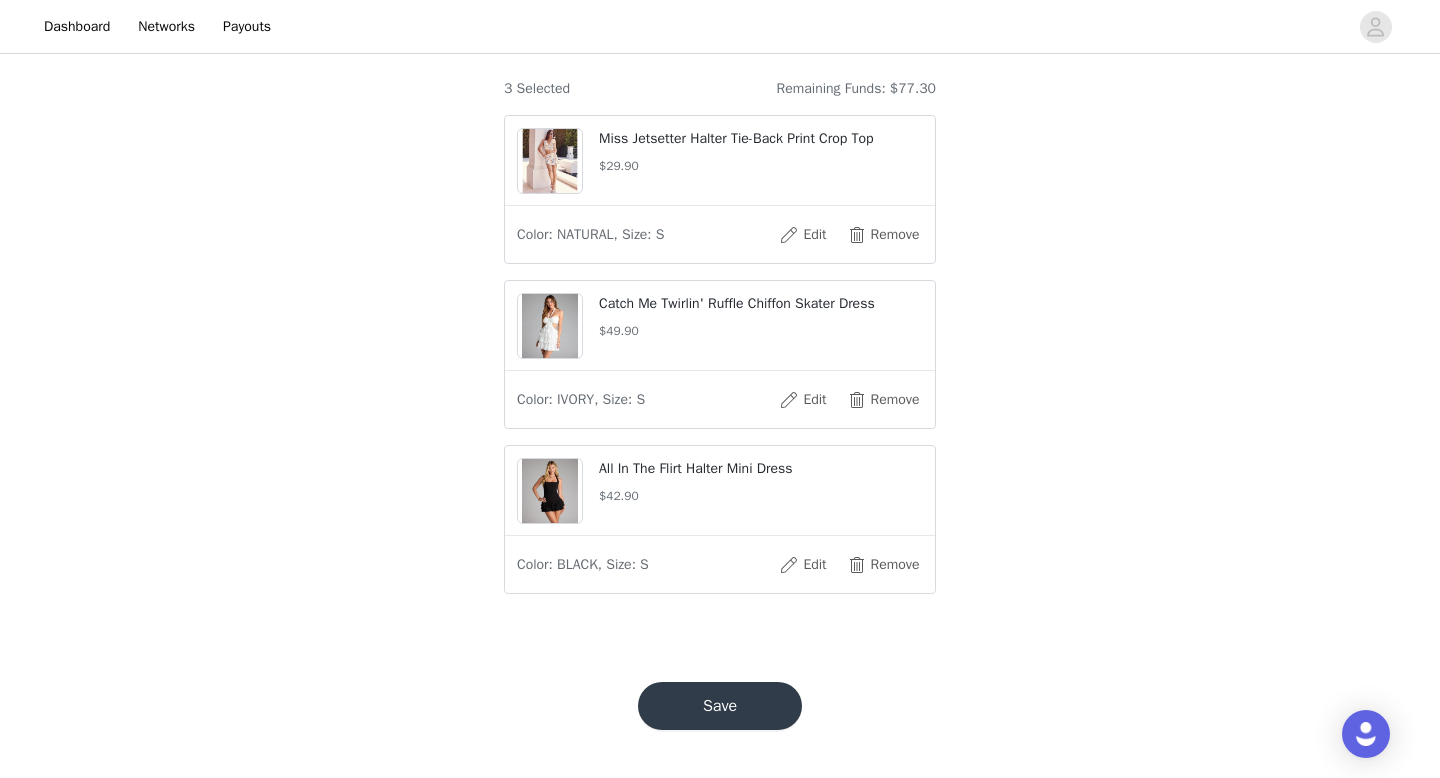 click on "Save" at bounding box center (720, 706) 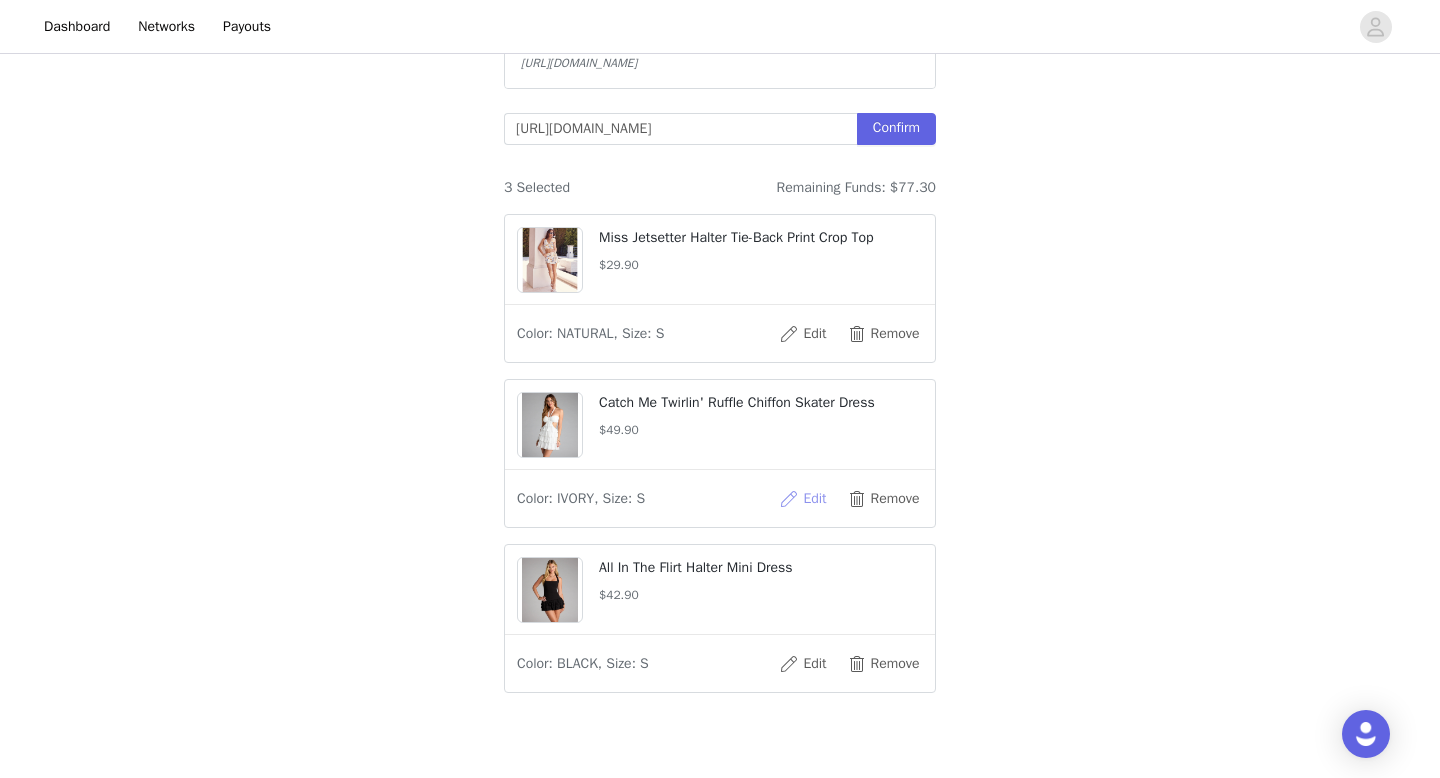scroll, scrollTop: 663, scrollLeft: 0, axis: vertical 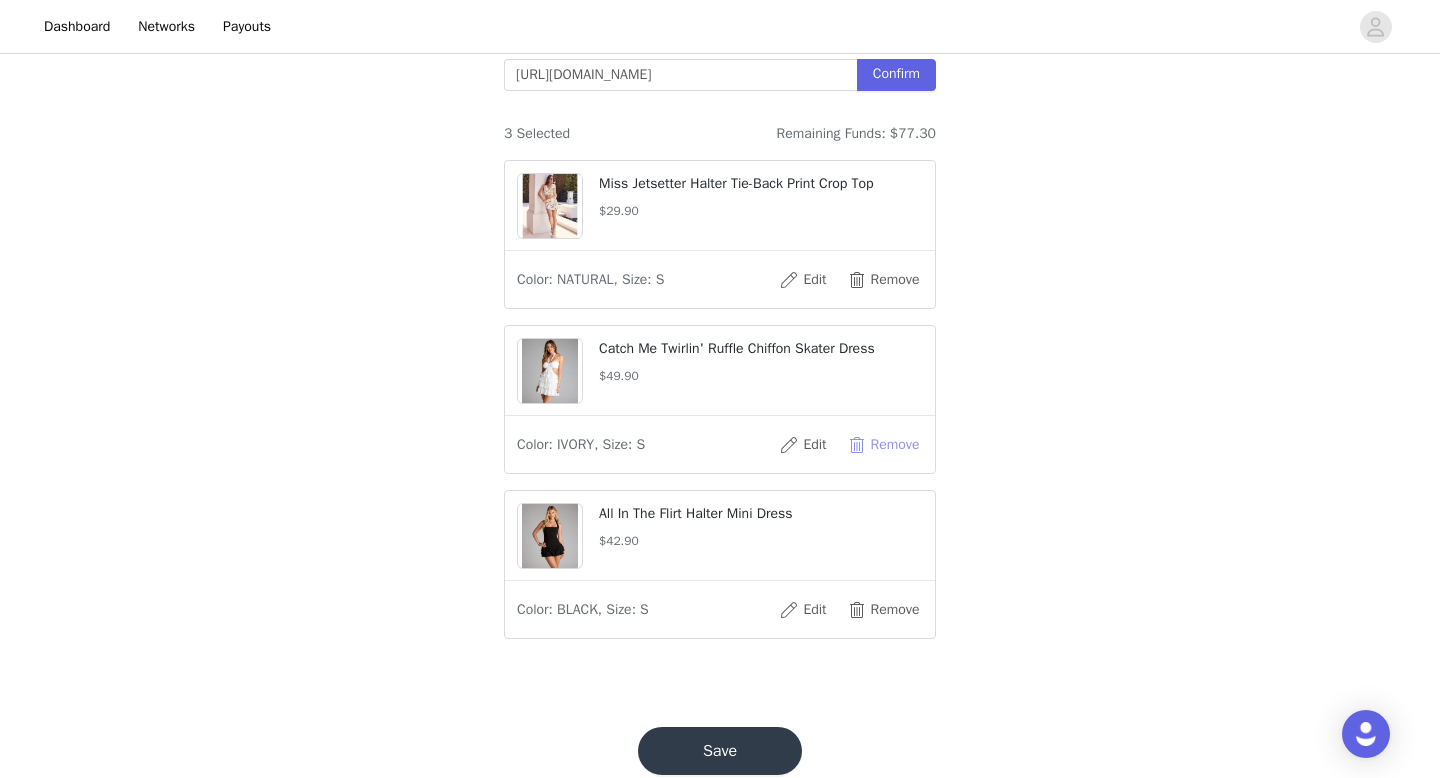 click on "Remove" at bounding box center [883, 445] 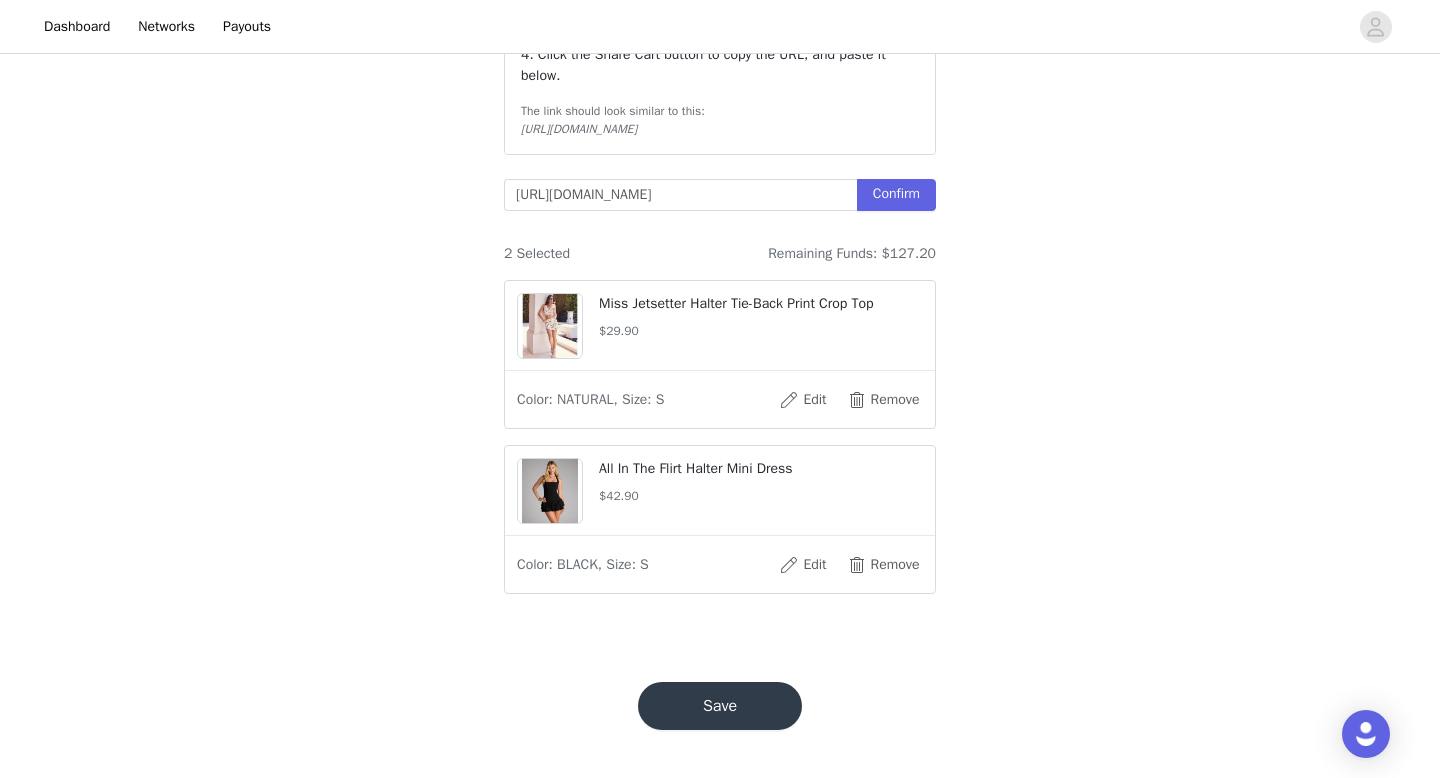 click on "Save" at bounding box center (720, 706) 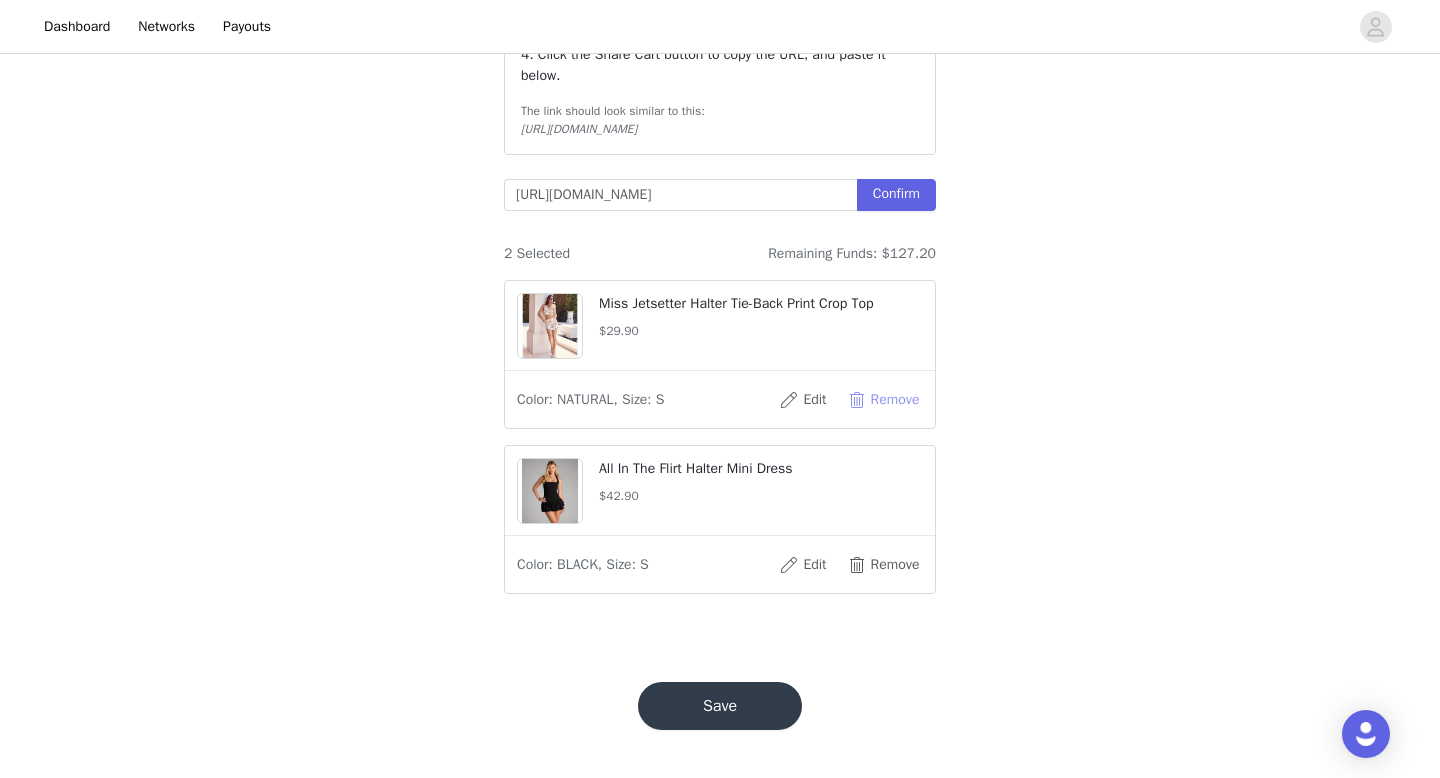 click on "Remove" at bounding box center (883, 400) 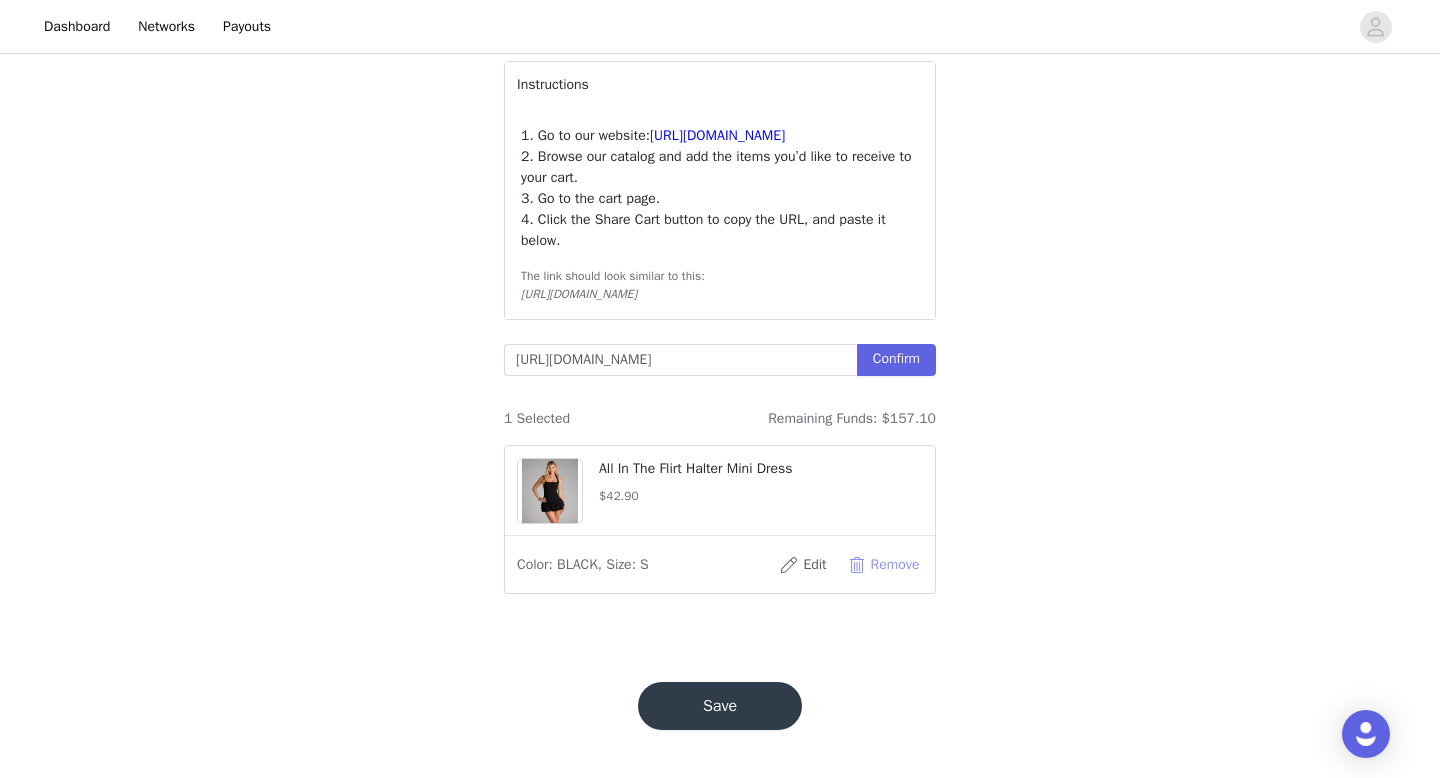 scroll, scrollTop: 416, scrollLeft: 0, axis: vertical 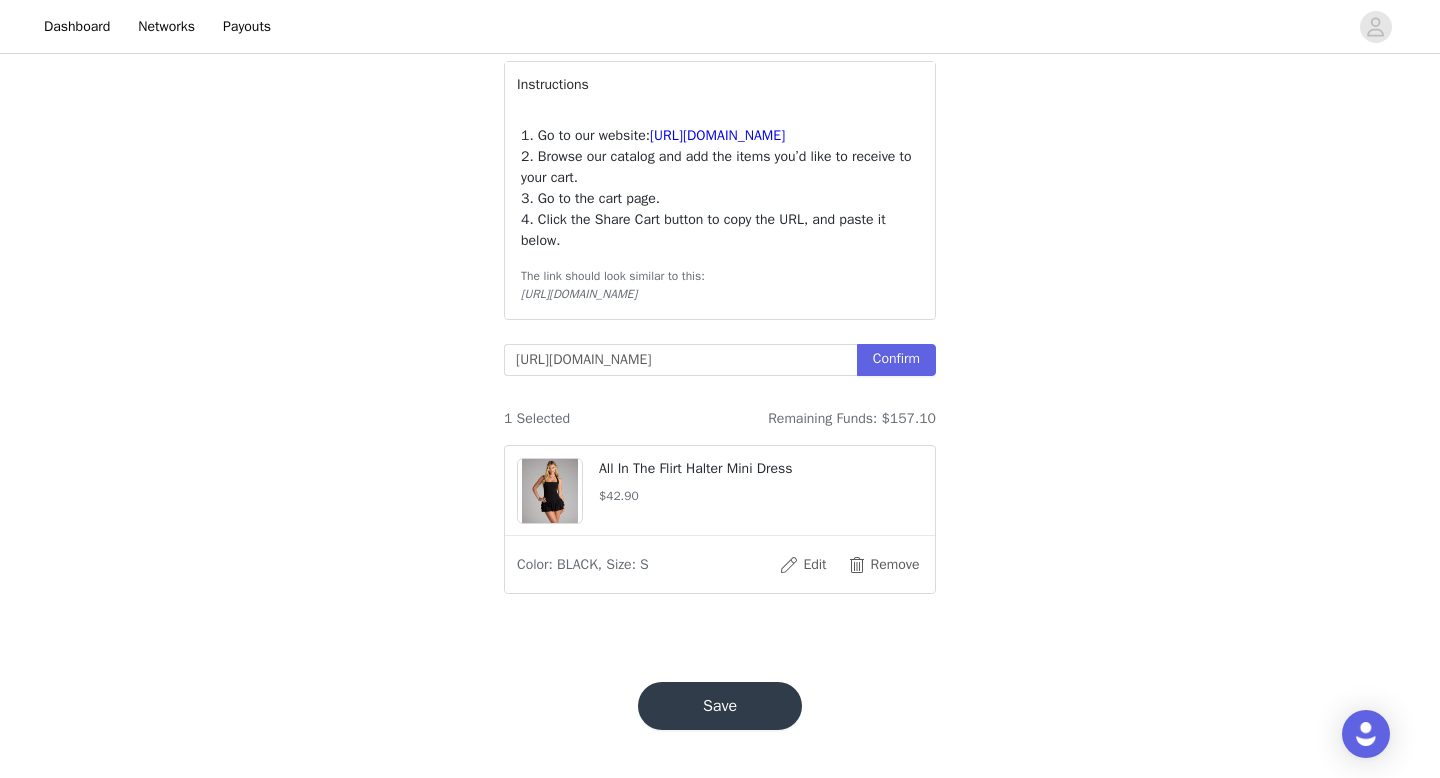 click on "Save" at bounding box center [720, 706] 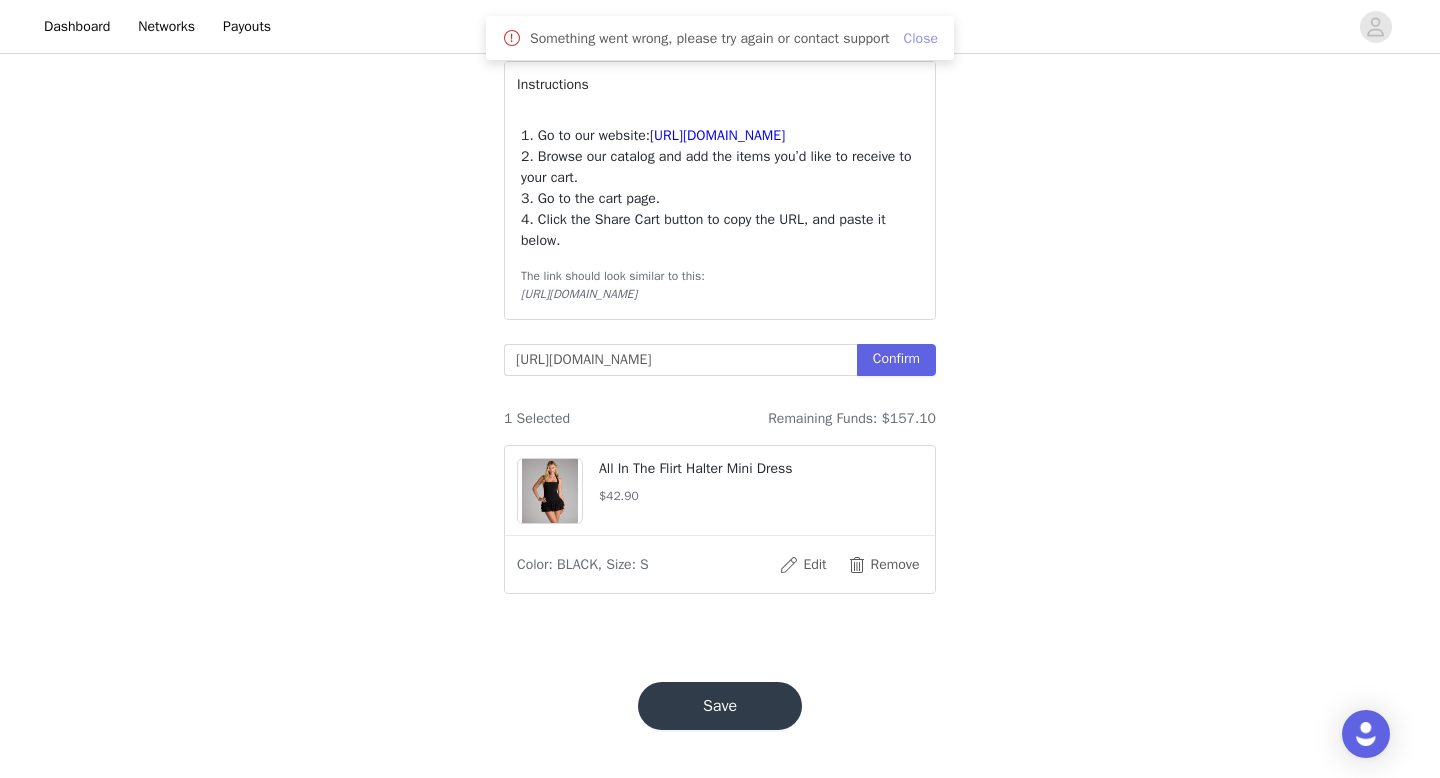 click on "Close" at bounding box center [921, 38] 